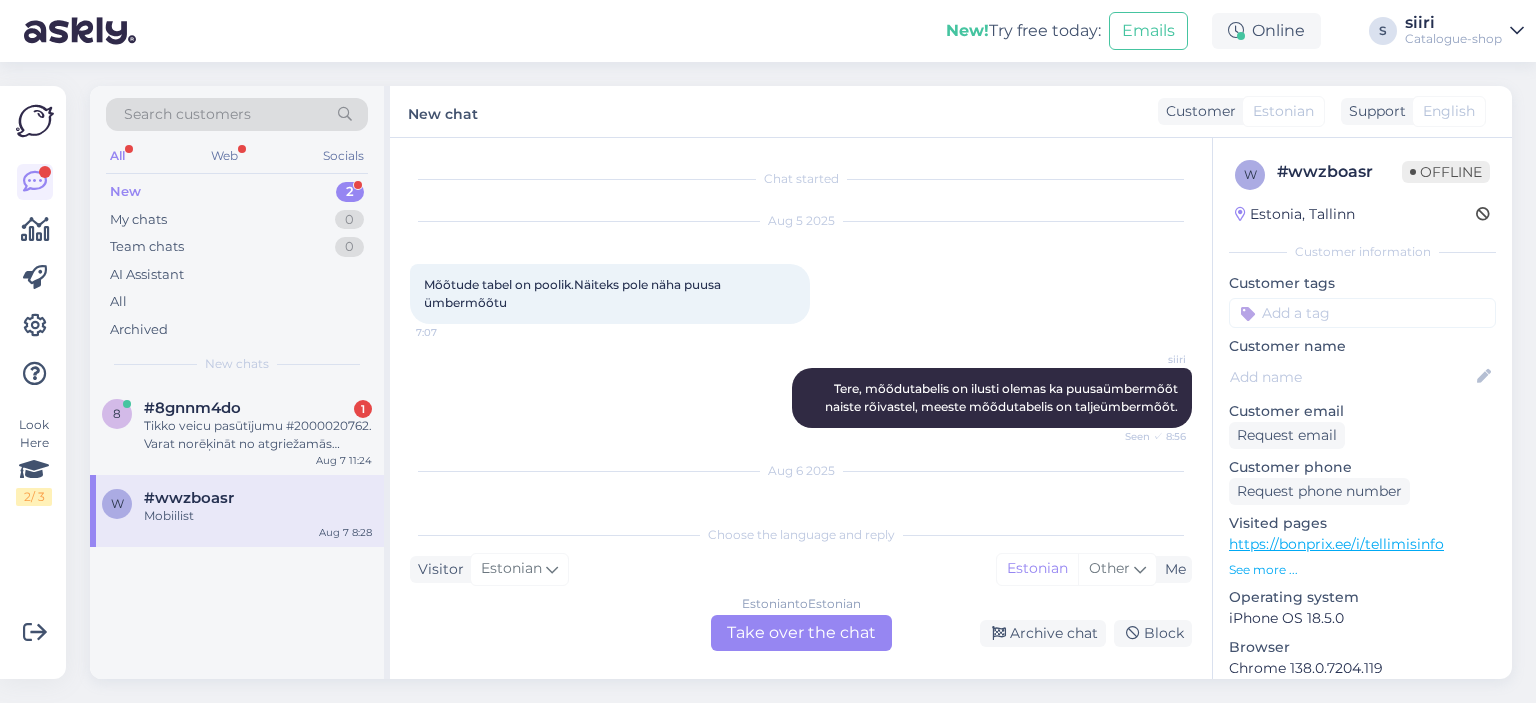 scroll, scrollTop: 0, scrollLeft: 0, axis: both 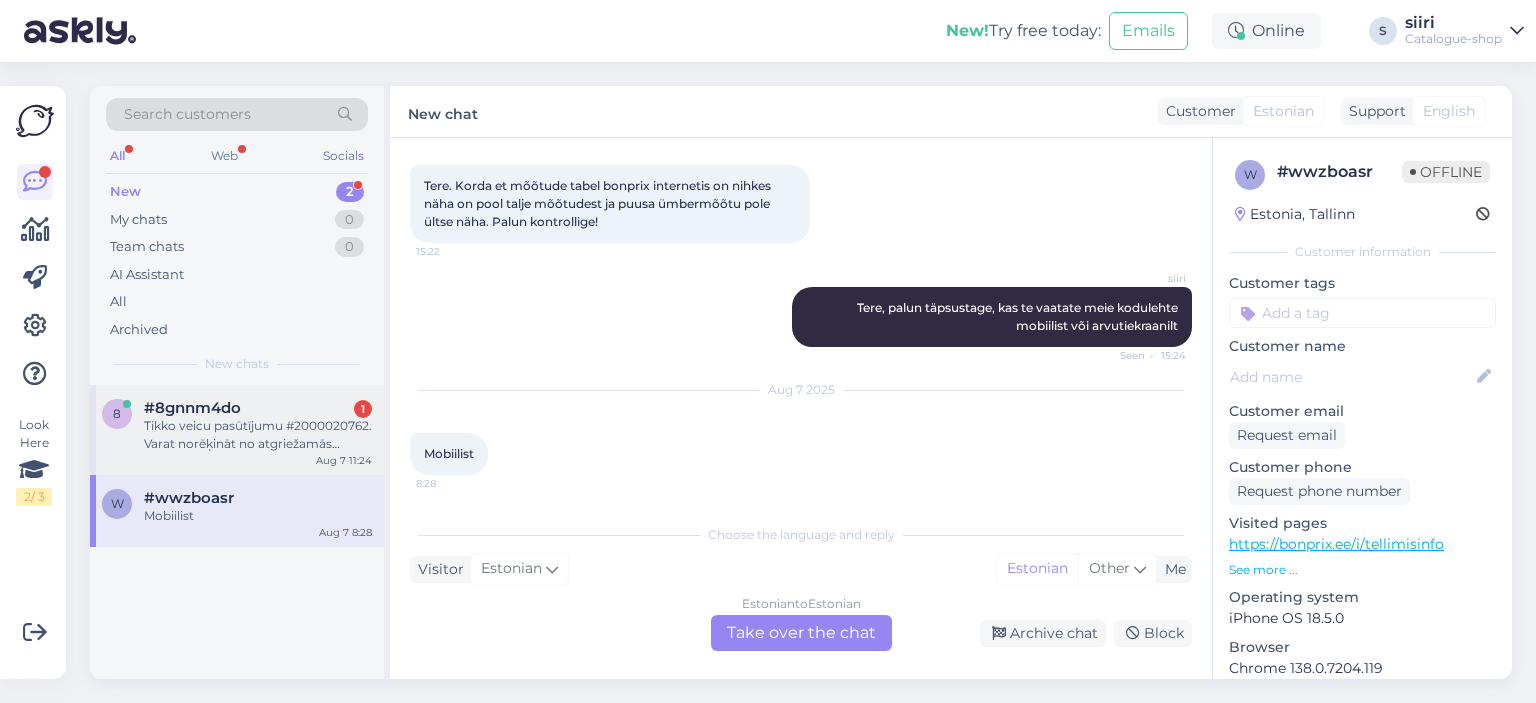 click on "Tikko veicu pasūtījumu #2000020762. Varat norēķināt no atgriežamās summas" at bounding box center (258, 435) 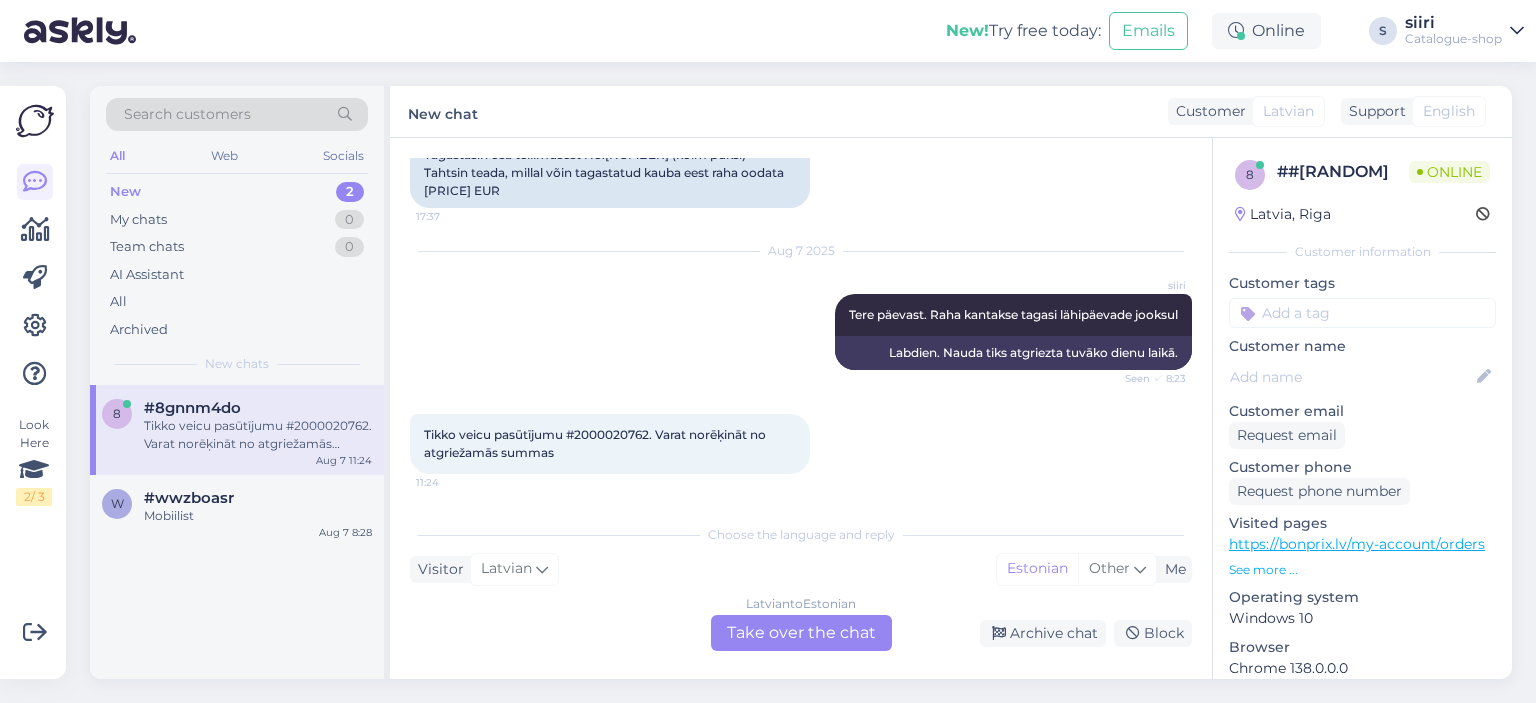 click on "Latvian  to  Estonian Take over the chat" at bounding box center (801, 633) 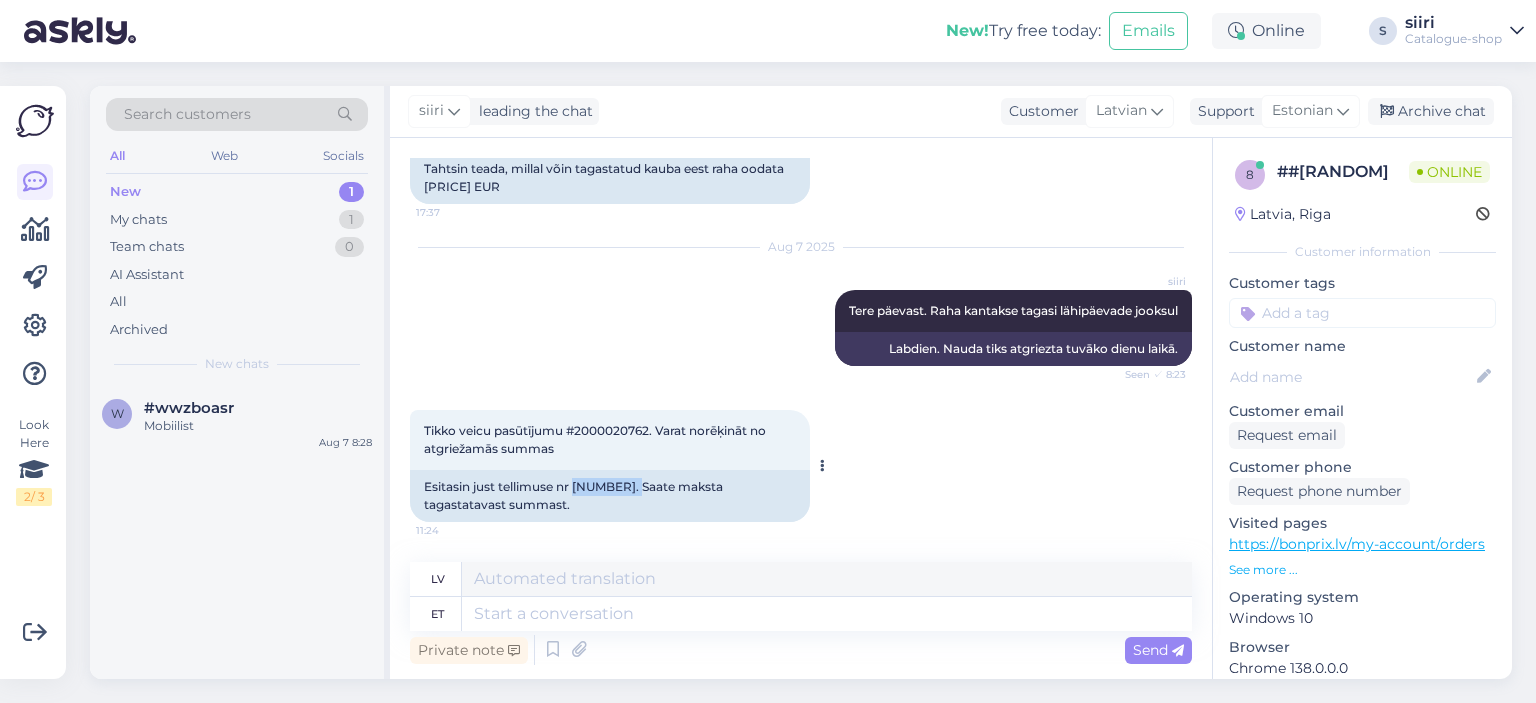 drag, startPoint x: 575, startPoint y: 491, endPoint x: 647, endPoint y: 492, distance: 72.00694 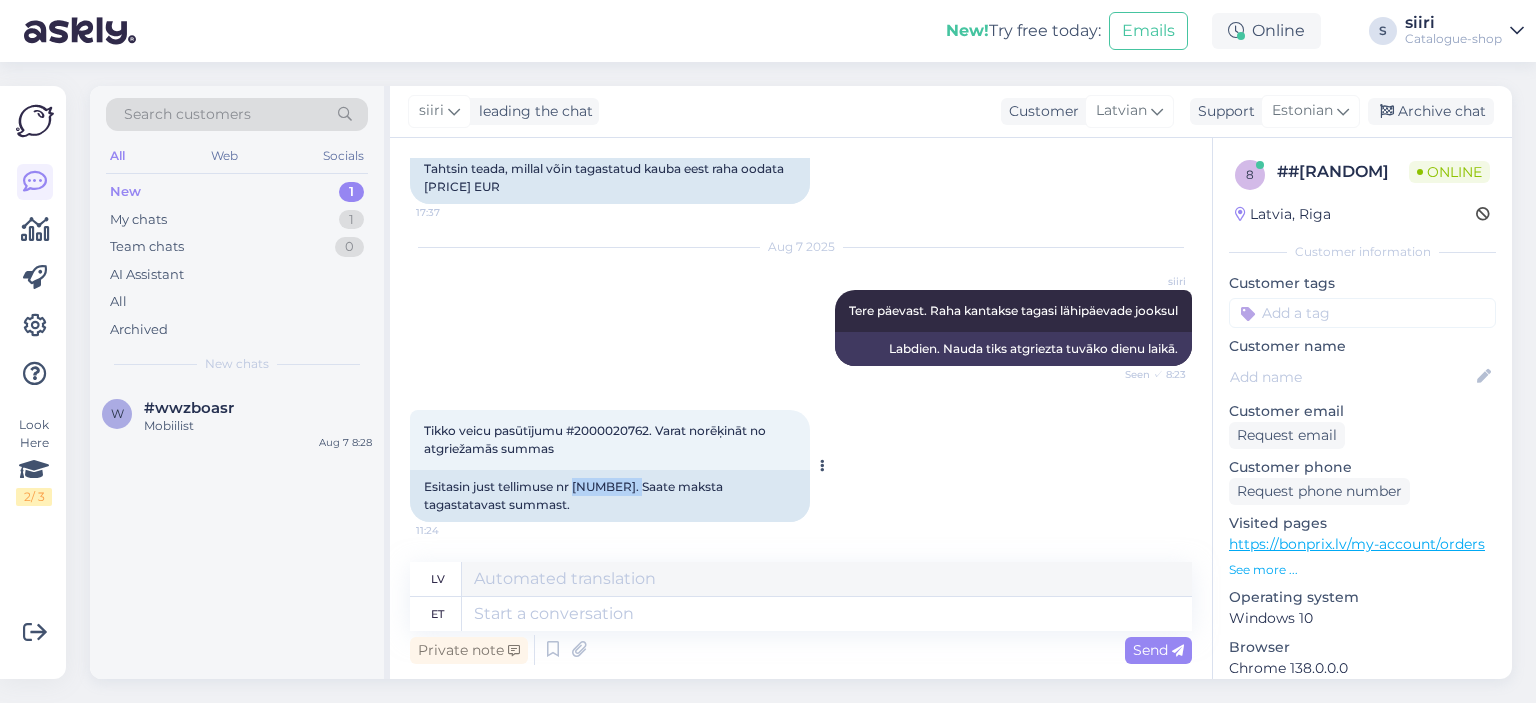 click on "Esitasin just tellimuse nr [NUMBER]. Saate maksta tagastatavast summast." at bounding box center (610, 496) 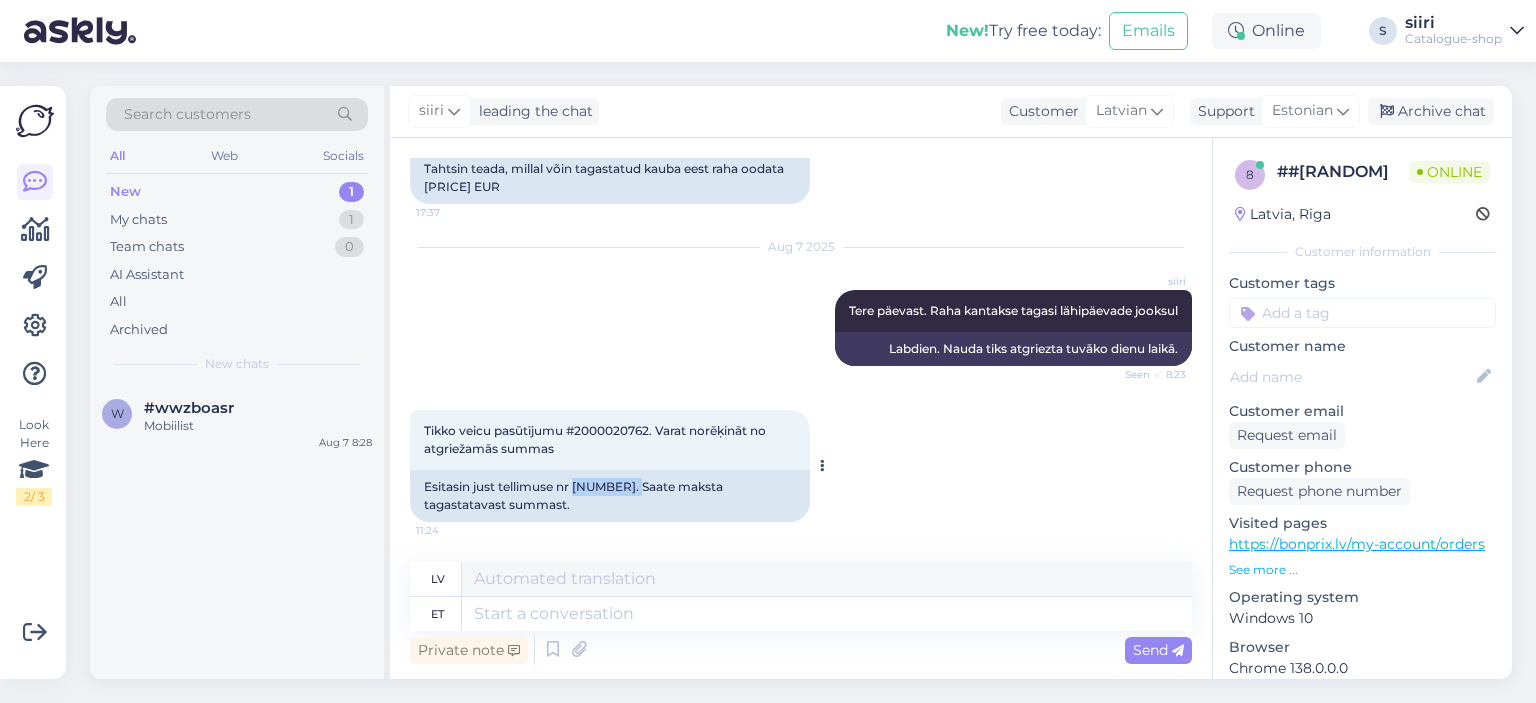 copy on "2000020762" 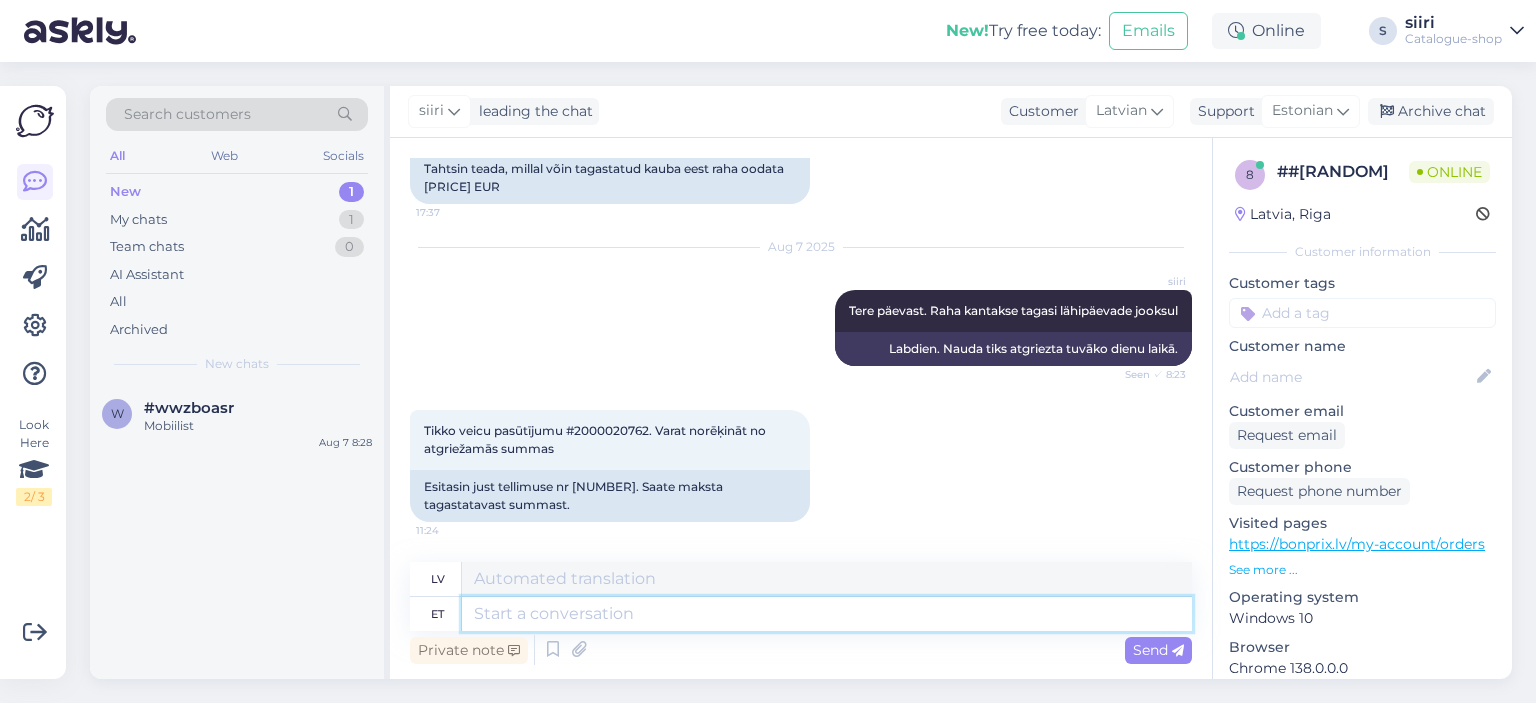 click at bounding box center [827, 614] 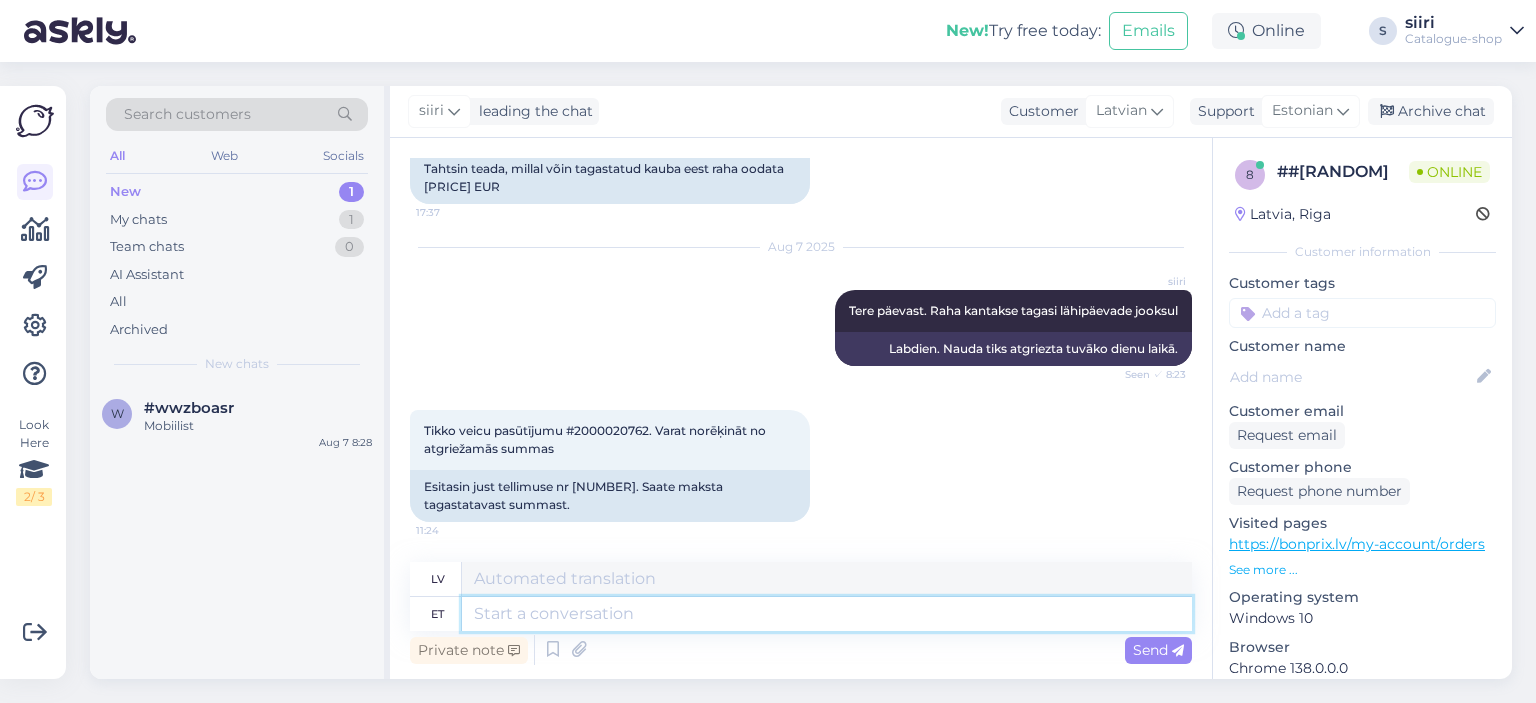 type on "r" 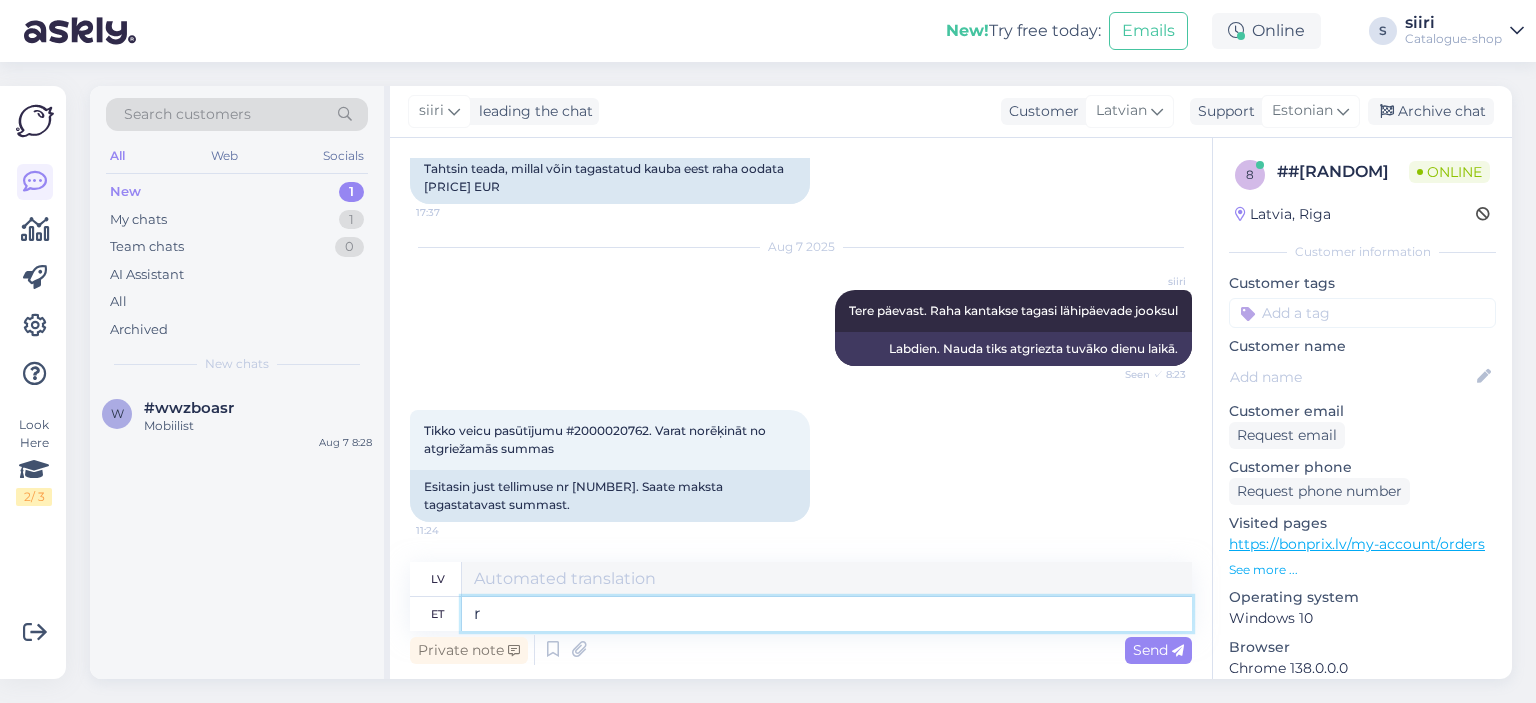 type on "r" 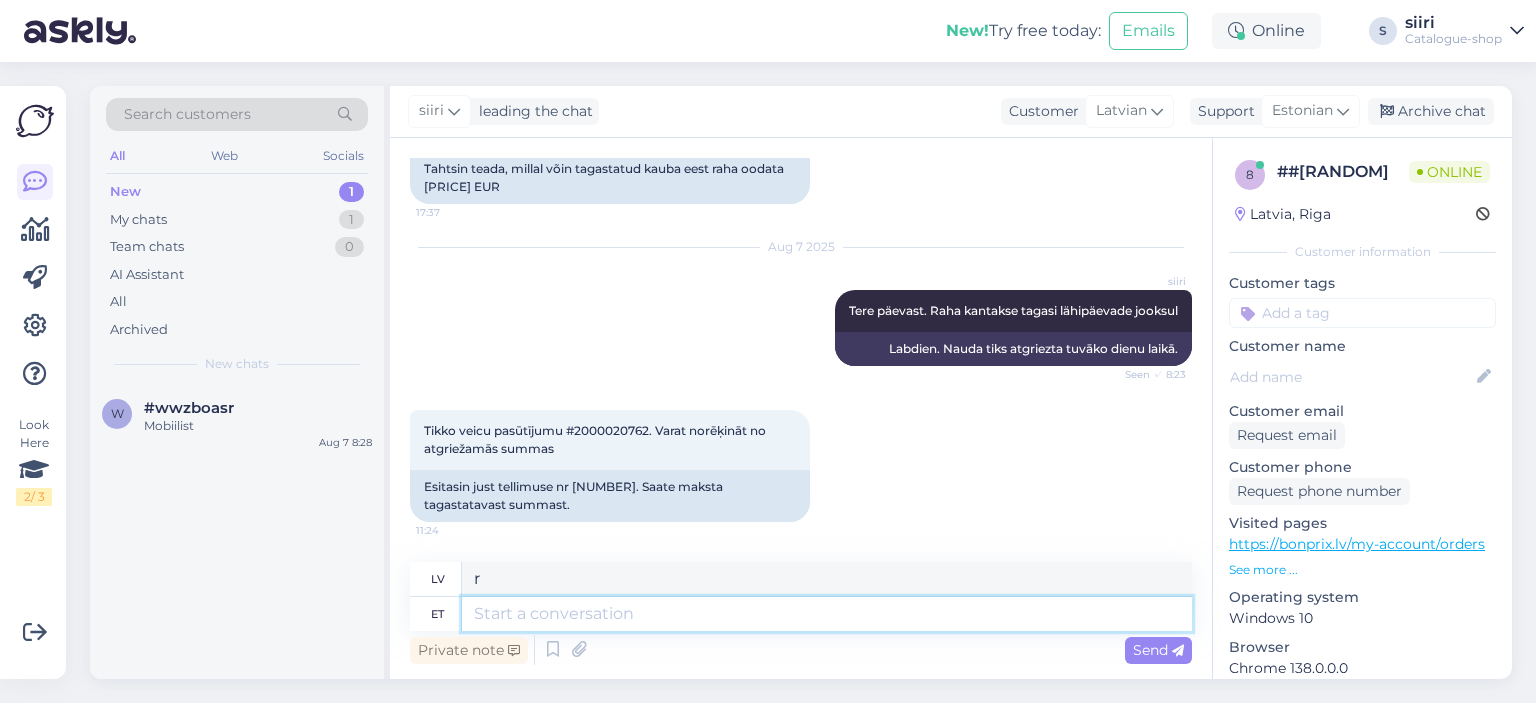 type on "R" 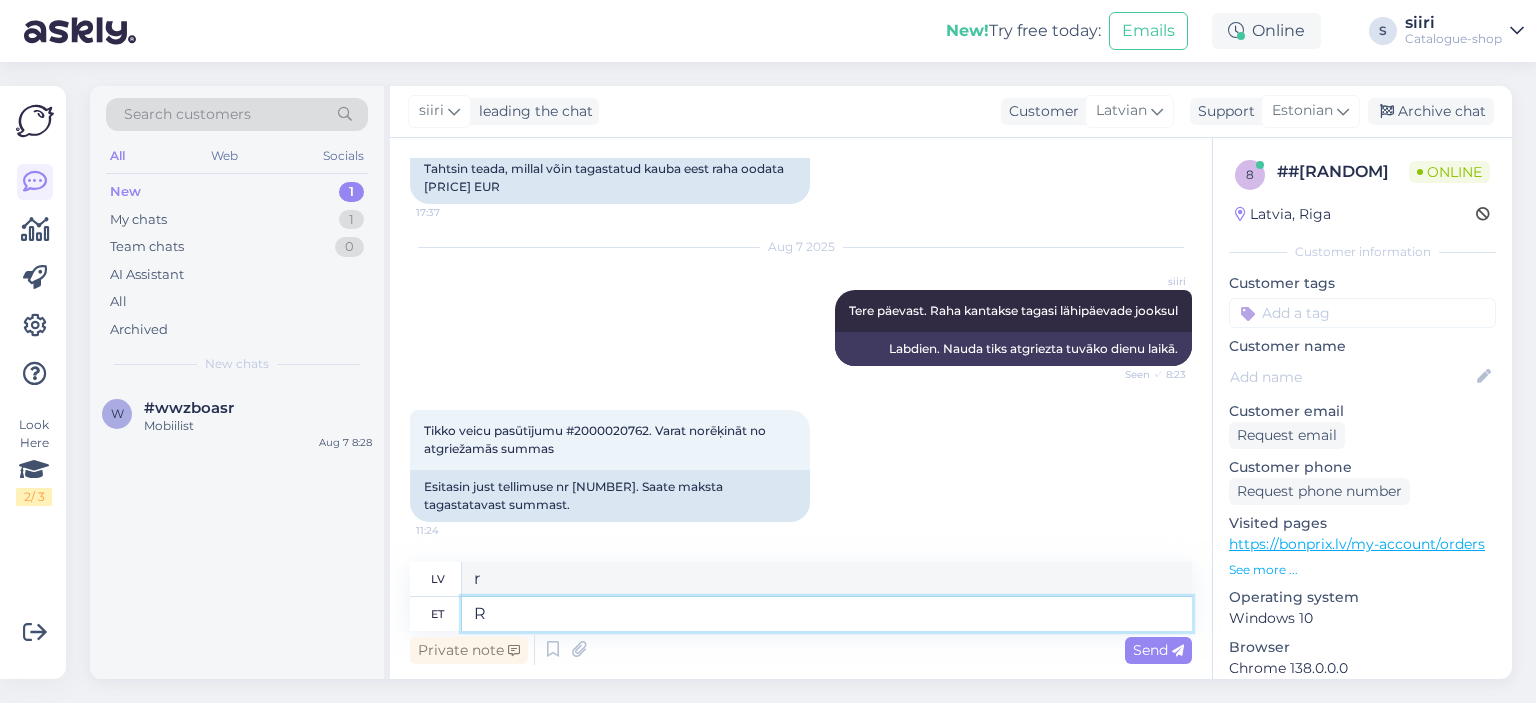 type on "R" 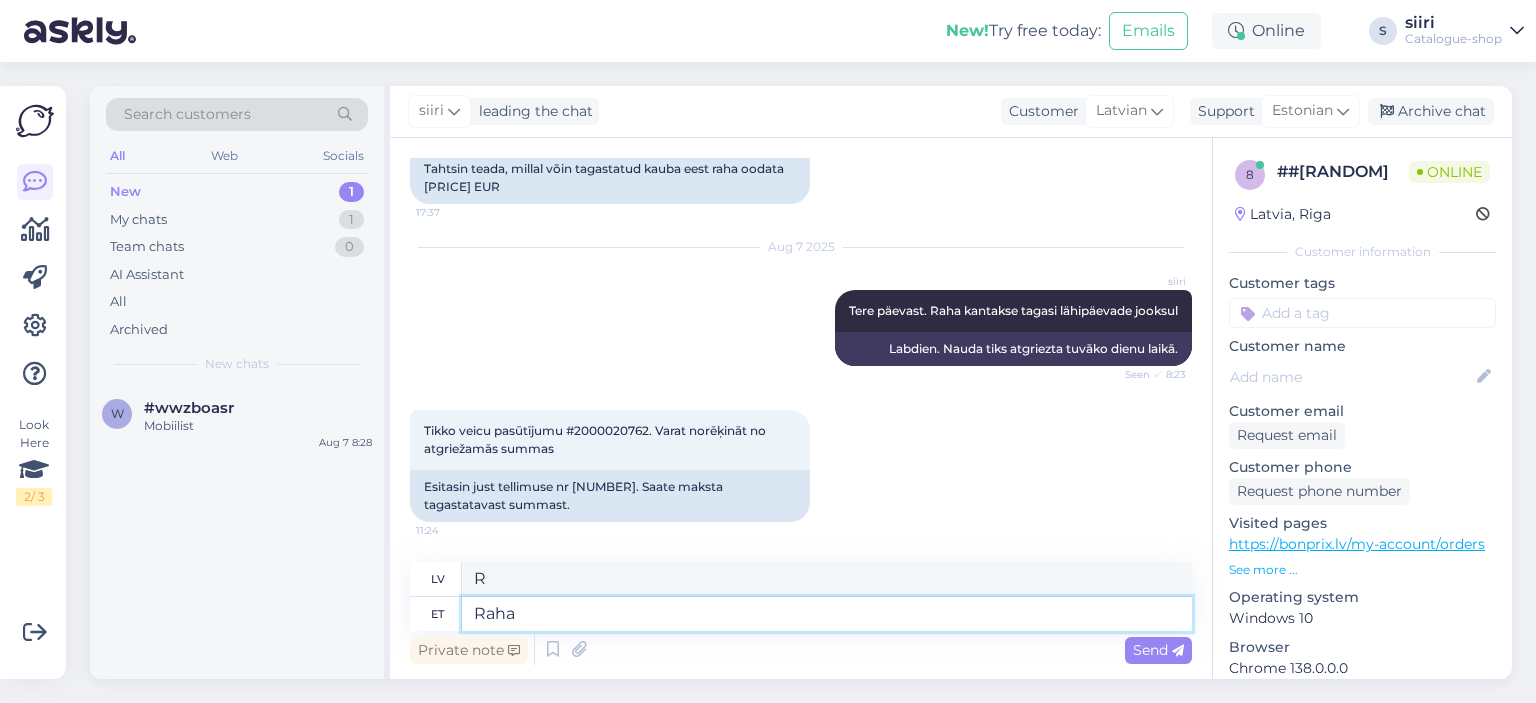 type on "Raha" 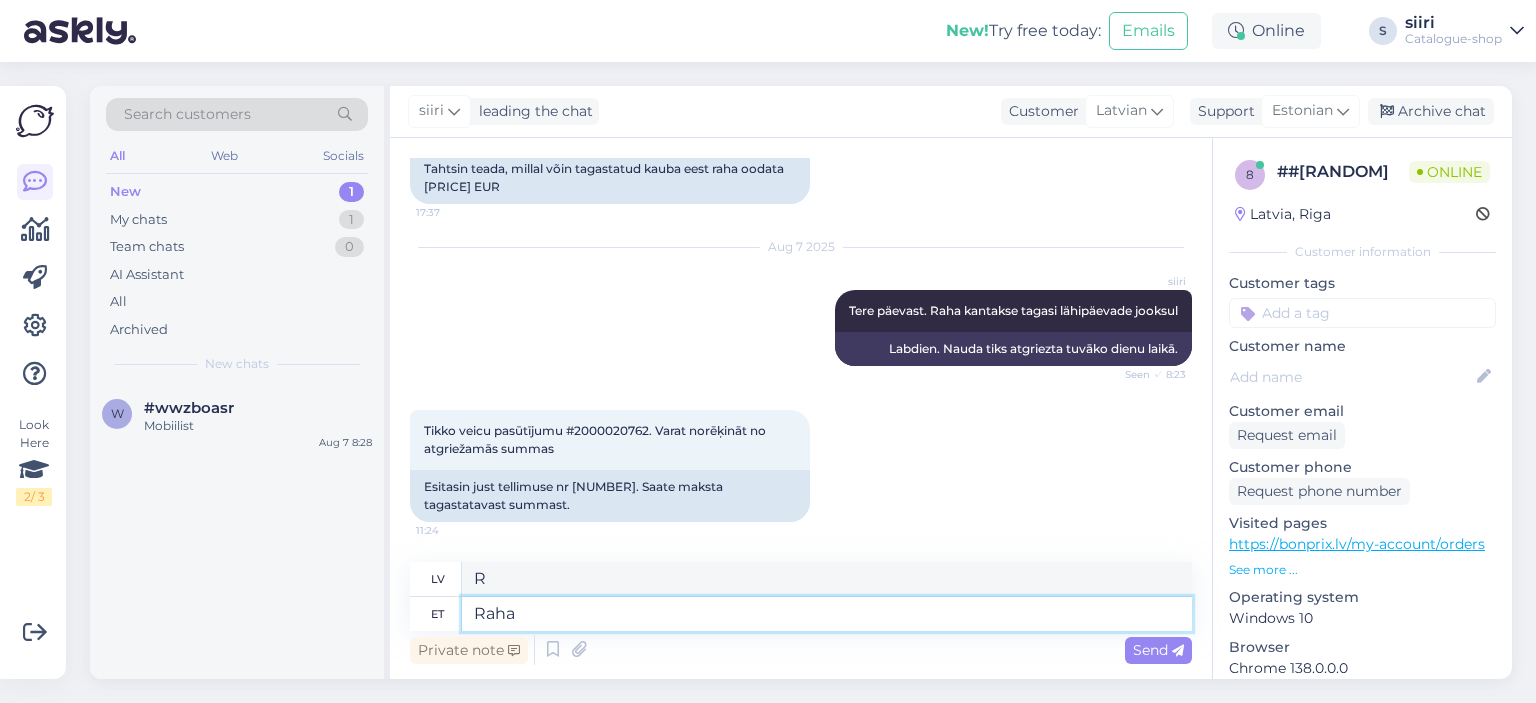 type on "Nauda" 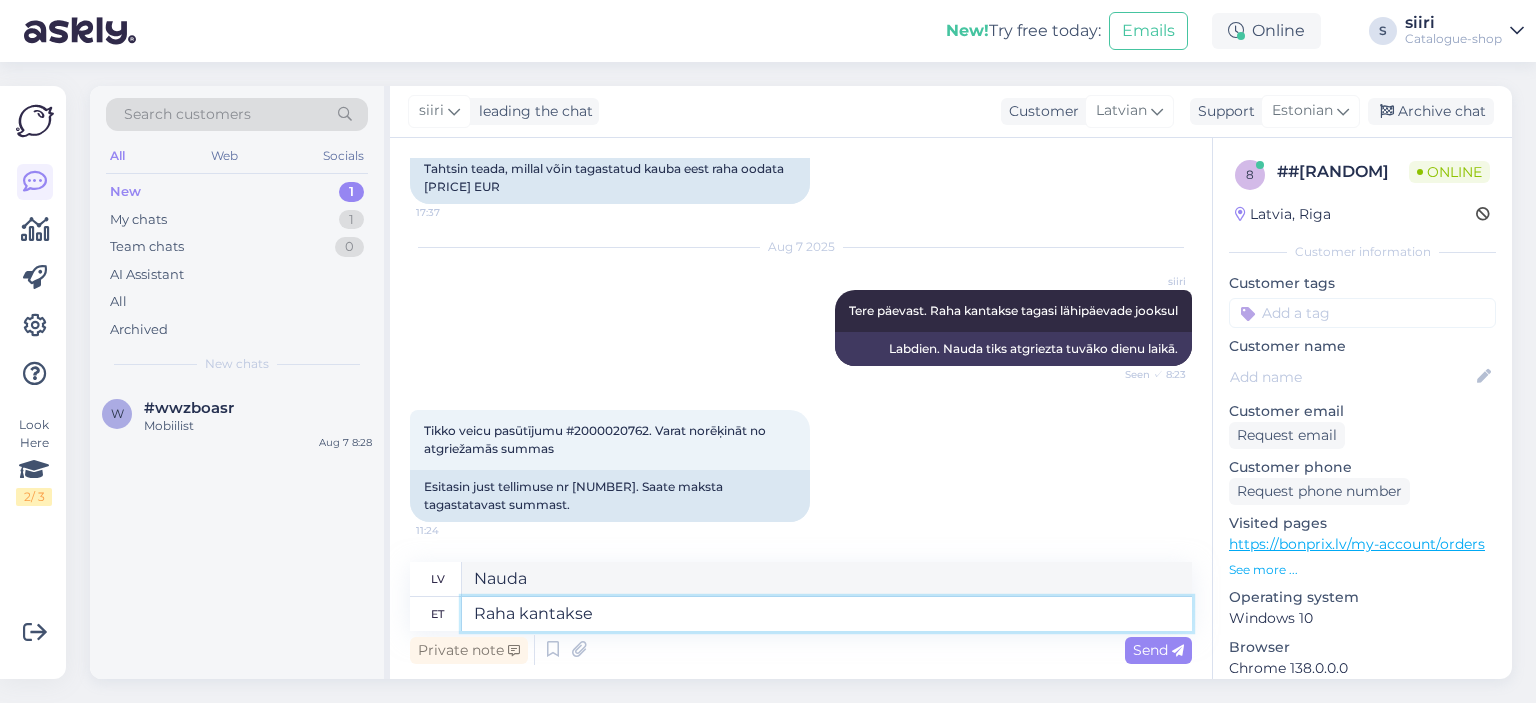 type on "Raha kantakse" 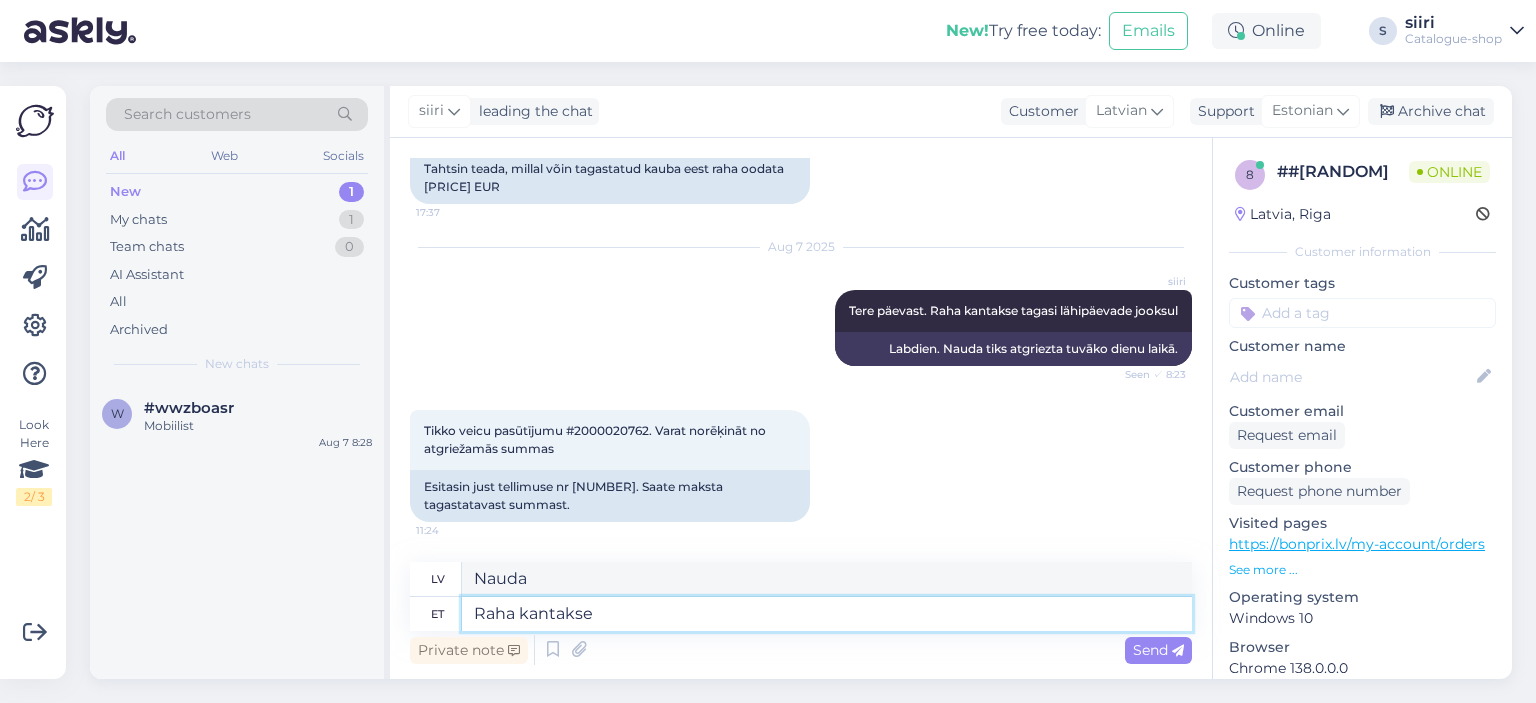type on "Nauda tiek pārskaitīta" 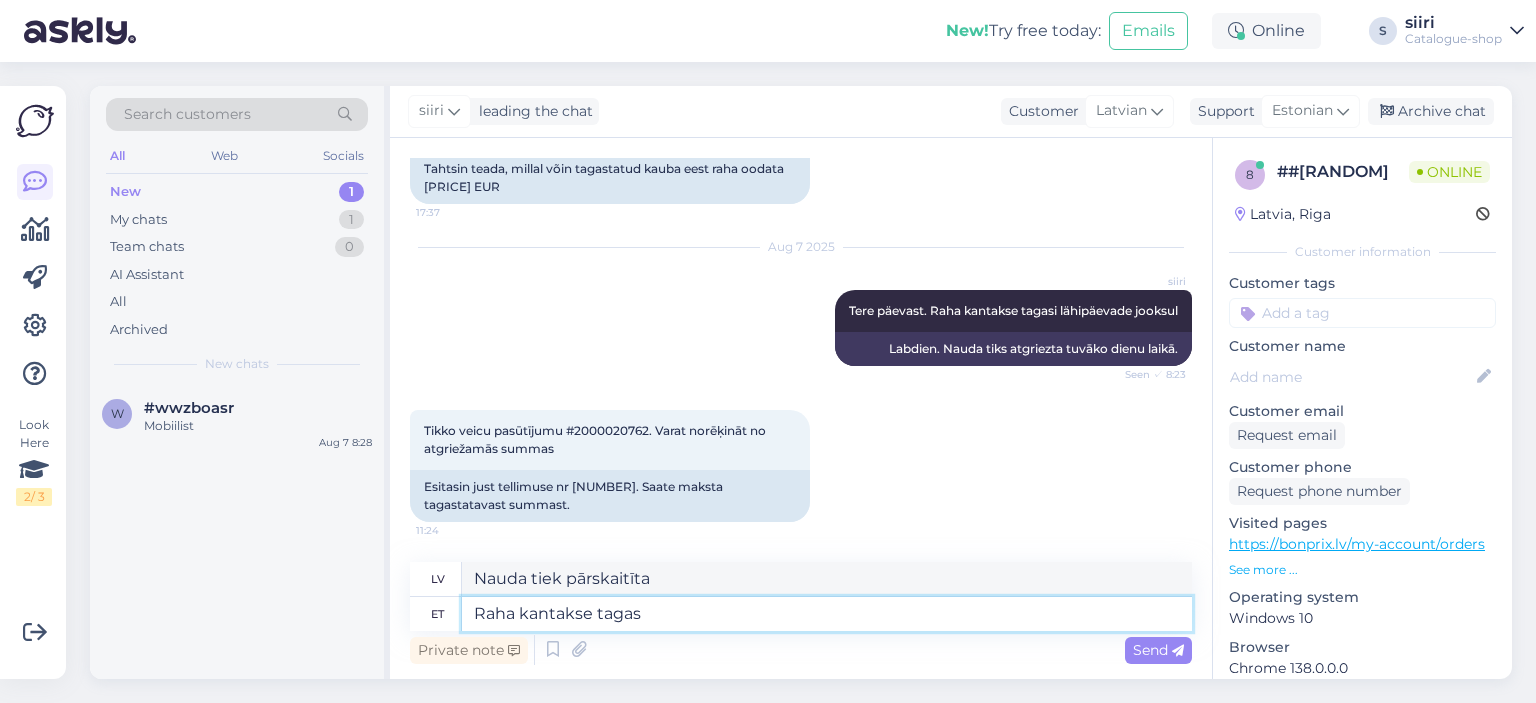 type on "Raha kantakse tagasi" 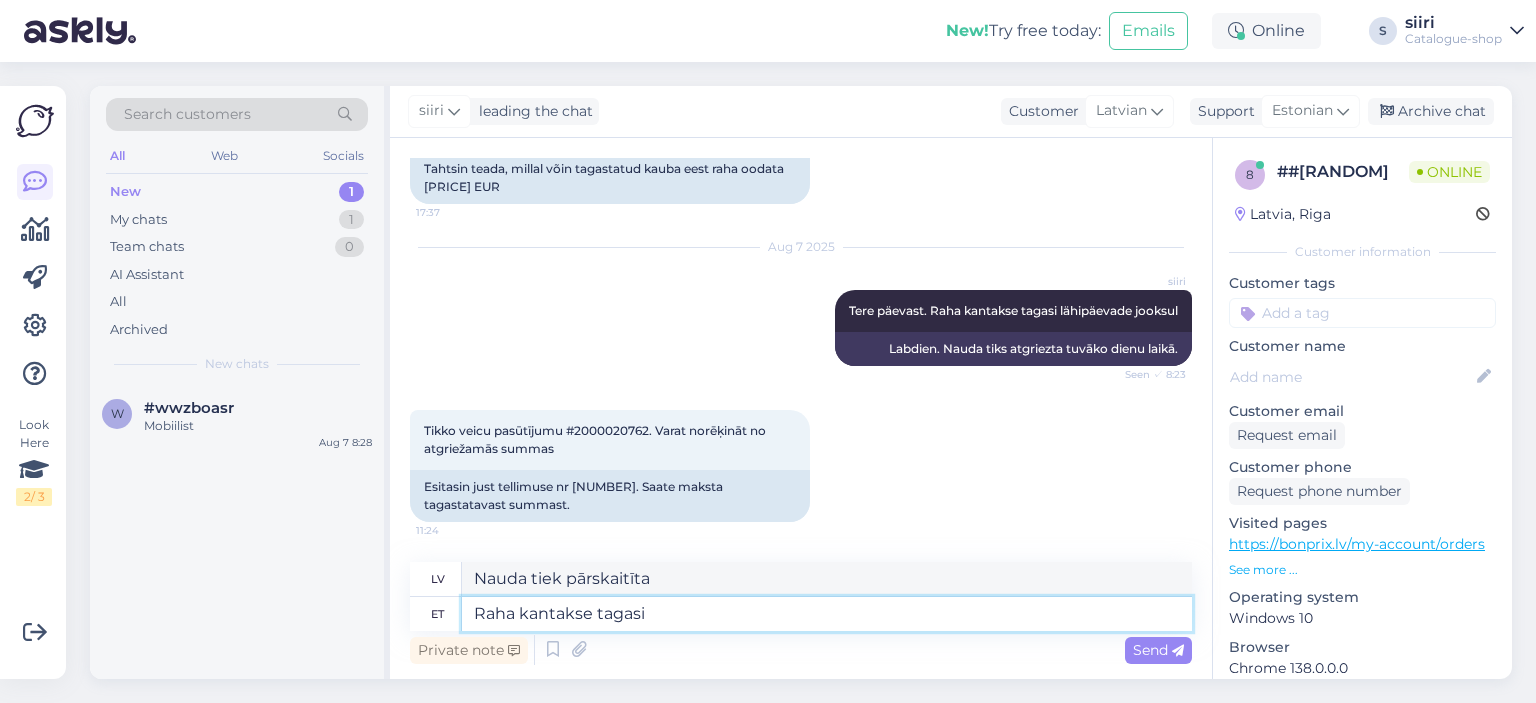 type on "Nauda tiks pārskaitīta atpakaļ." 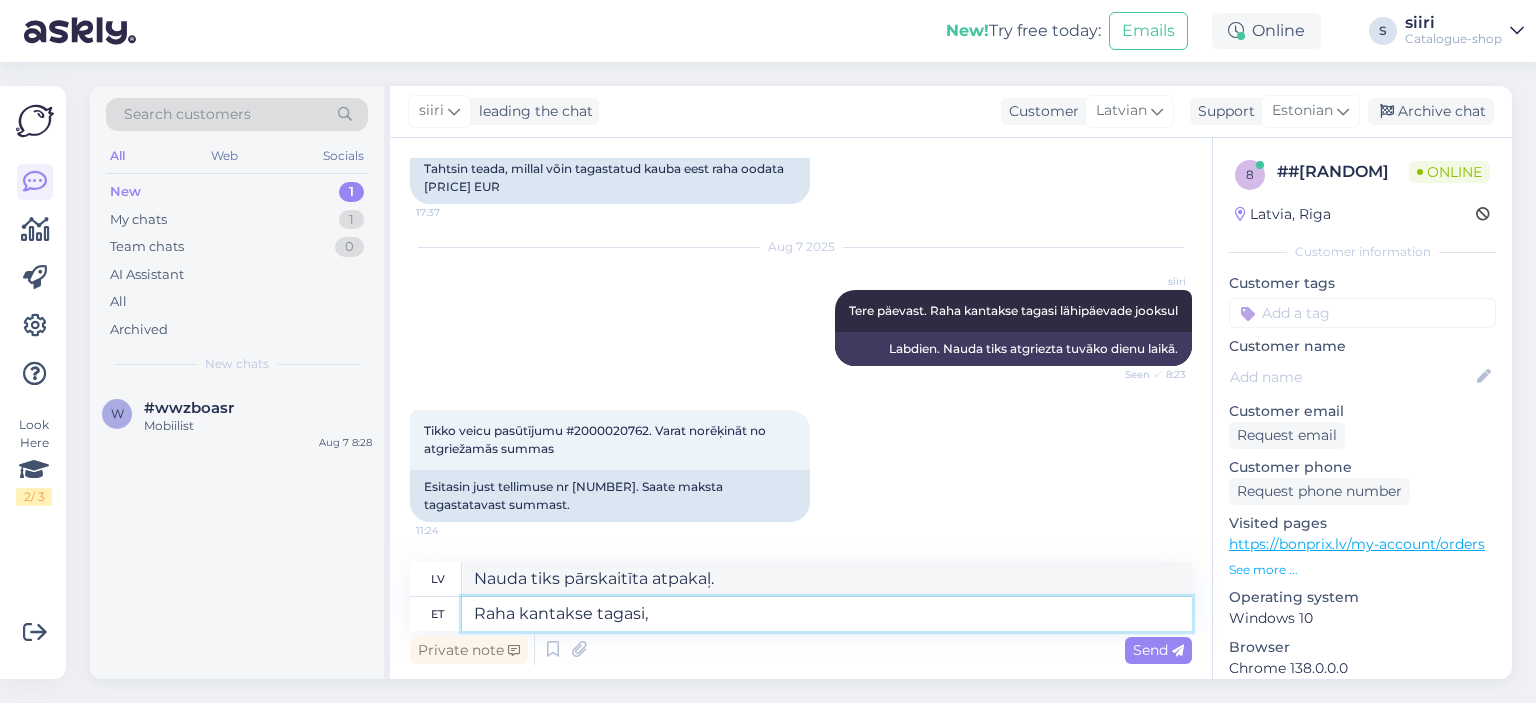 type on "Raha kantakse tagasi, s" 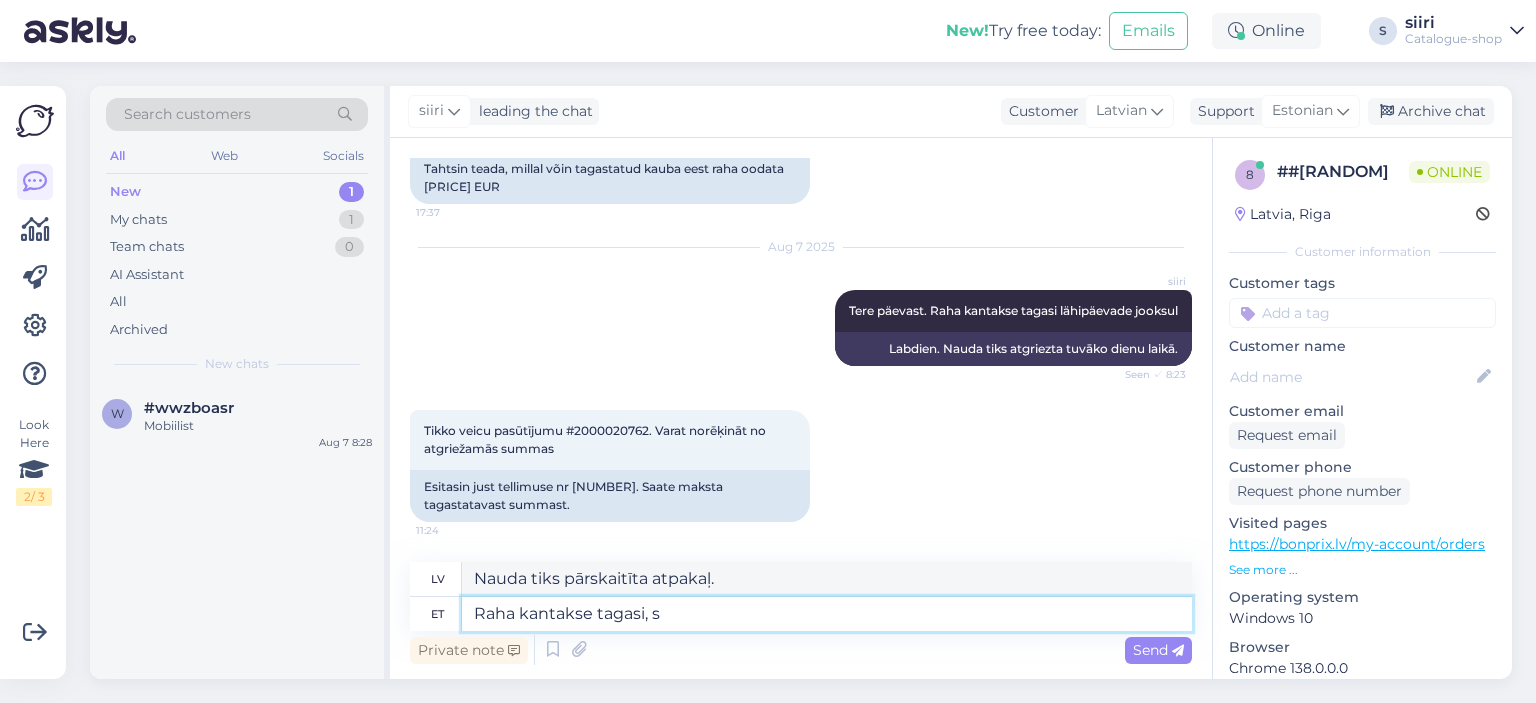 type on "Nauda tiks pārskaitīta atpakaļ," 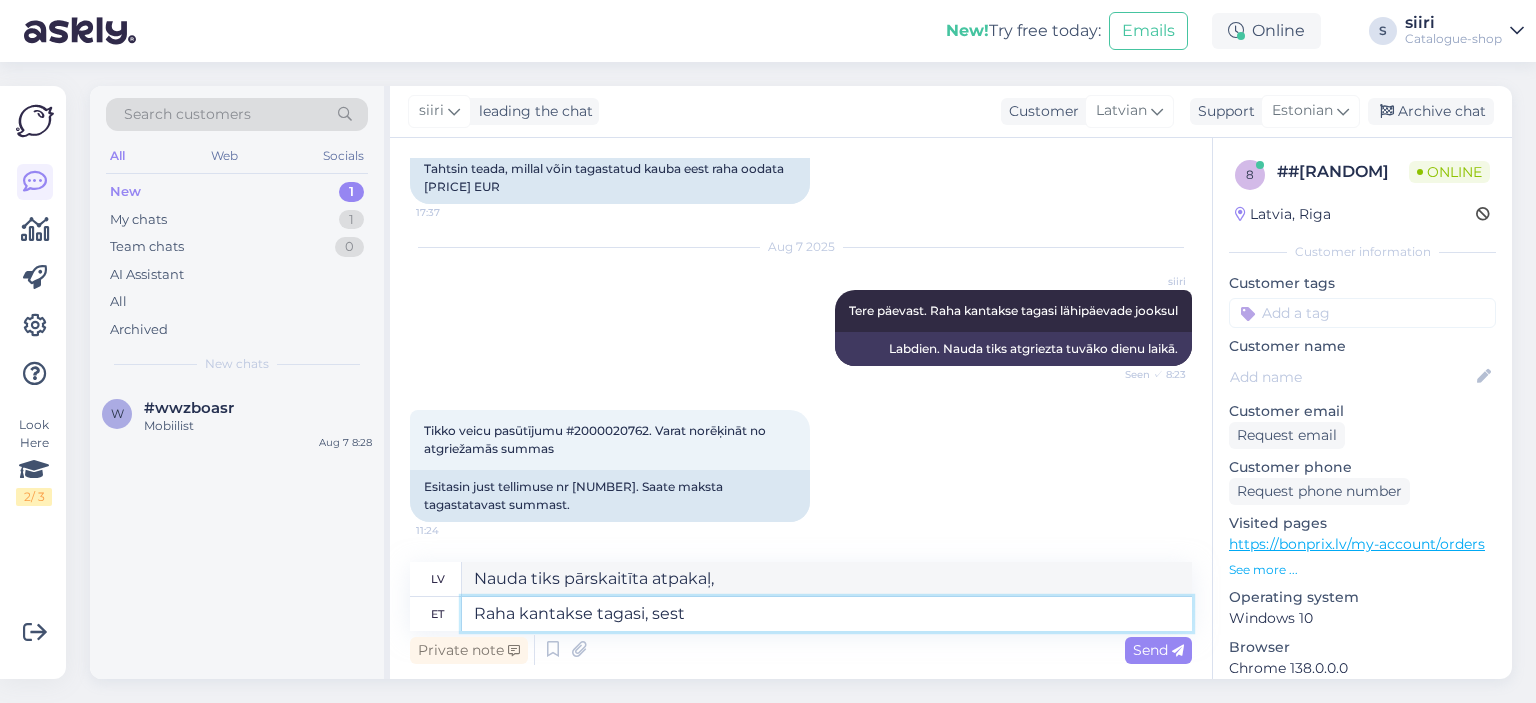 type on "Raha kantakse tagasi, sest" 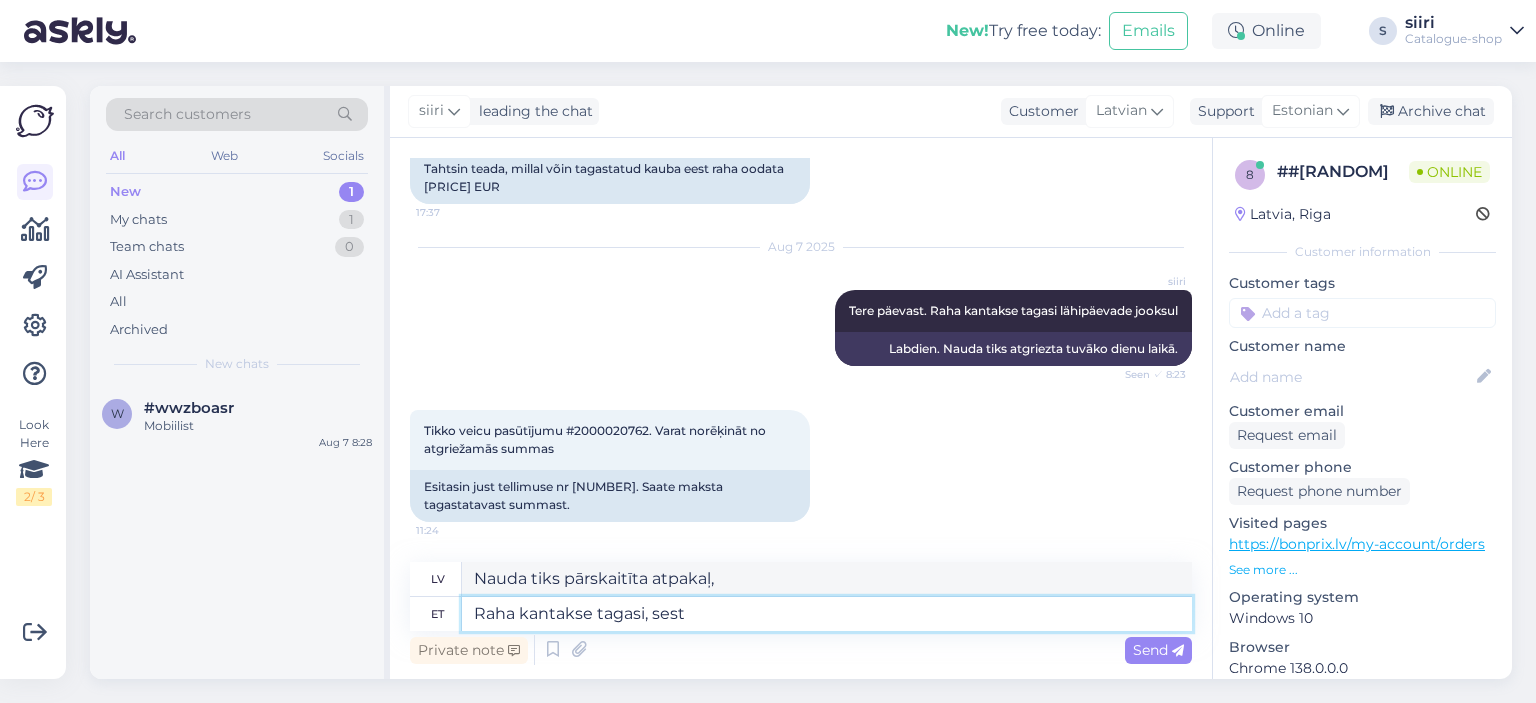 type on "Nauda tiek pārskaitīta atpakaļ, jo" 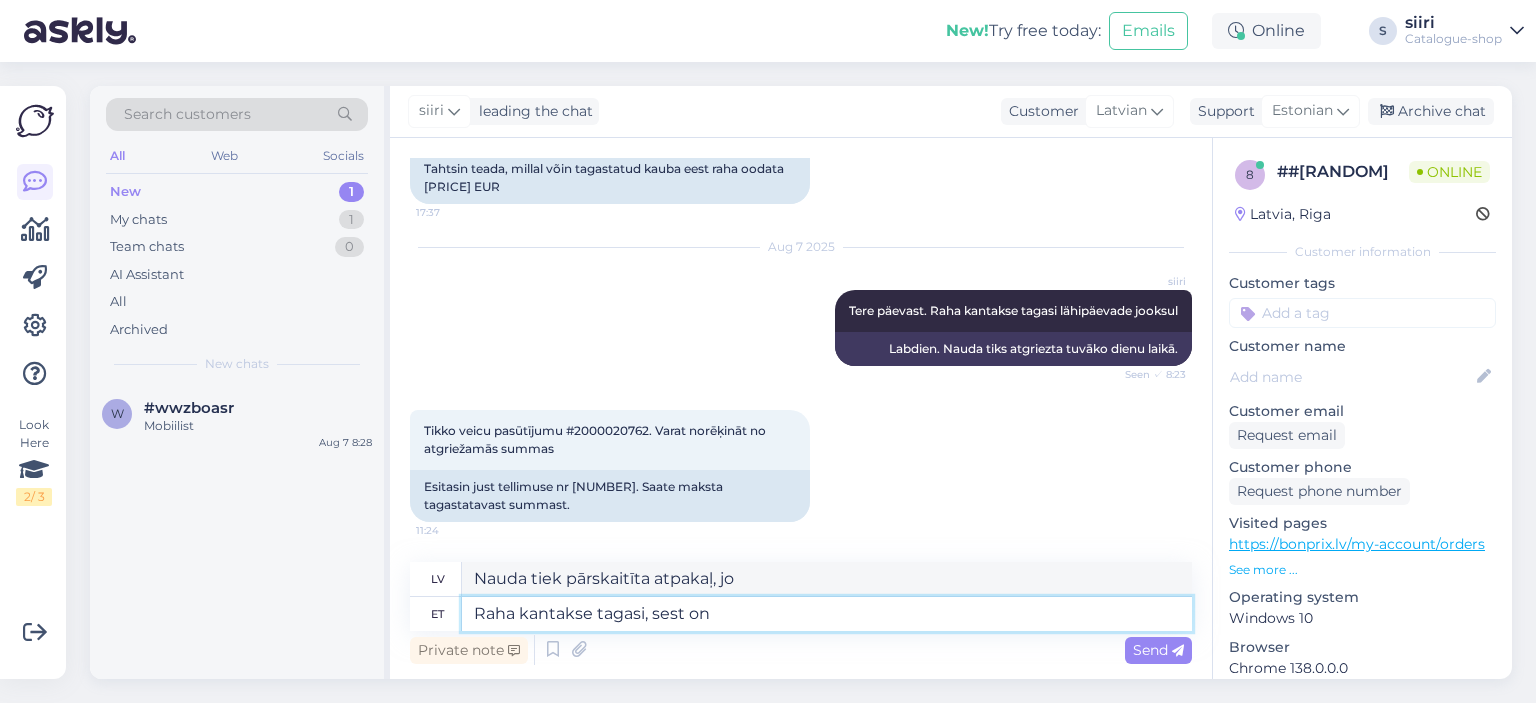 type on "Raha kantakse tagasi, sest on" 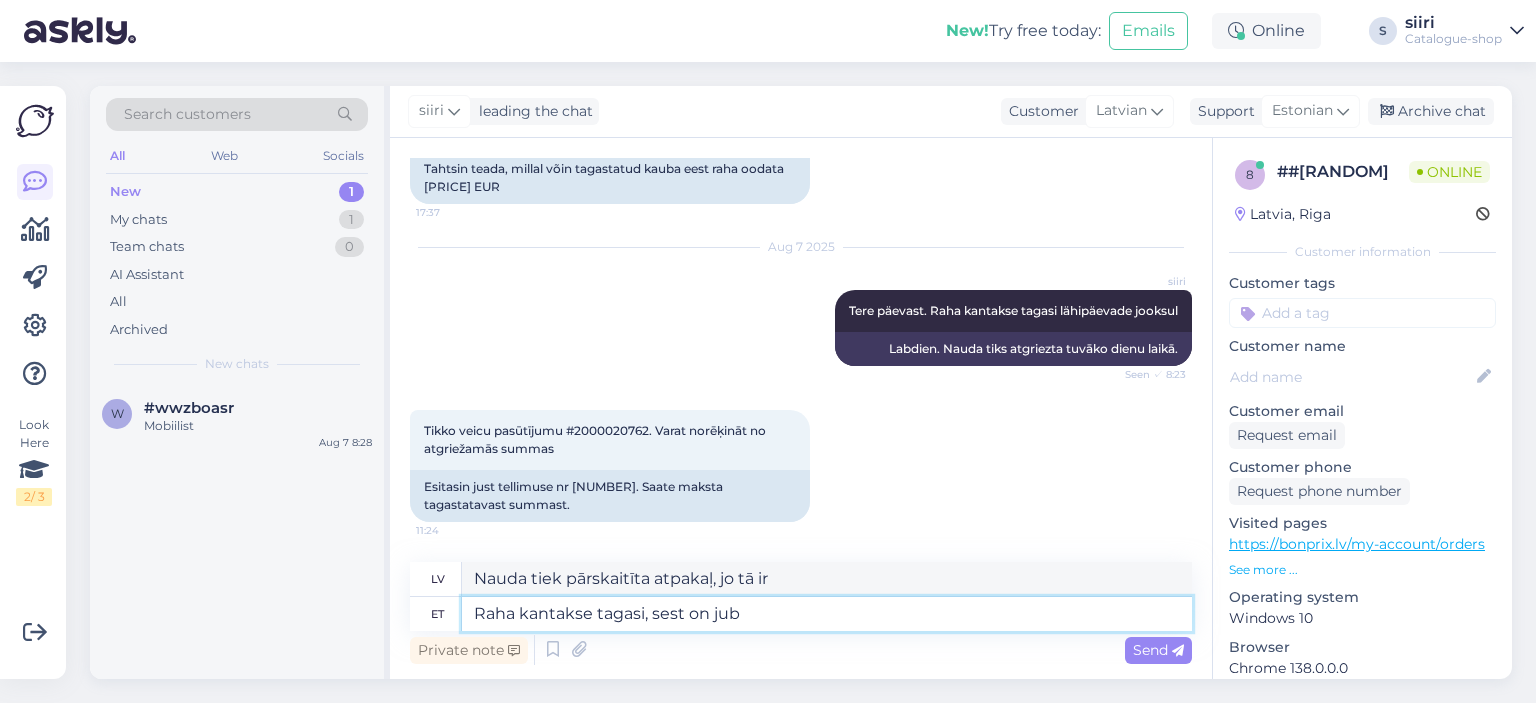 type on "Raha kantakse tagasi, sest on juba" 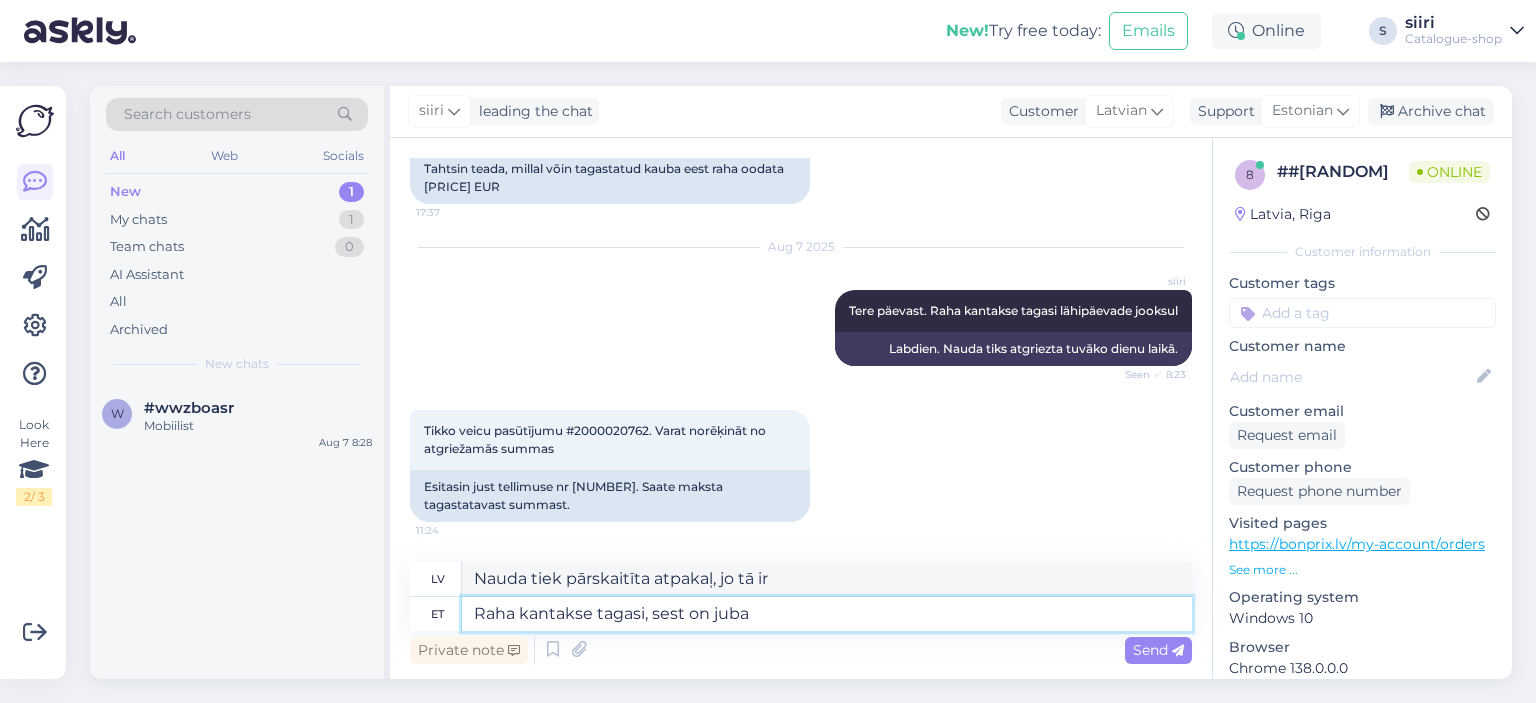 type on "Nauda tiks atgriezta, jo tā jau ir atgriezta." 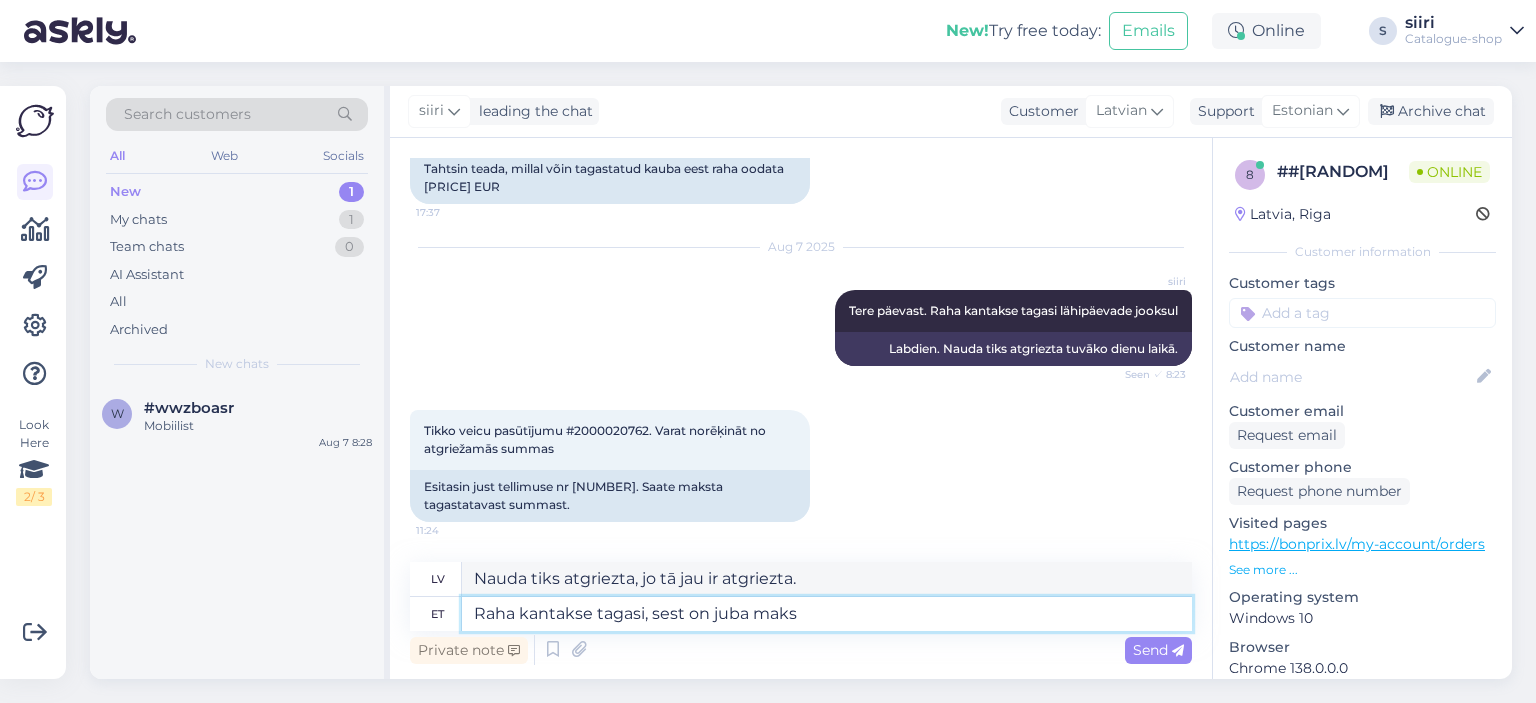 type on "Raha kantakse tagasi, sest on juba makse" 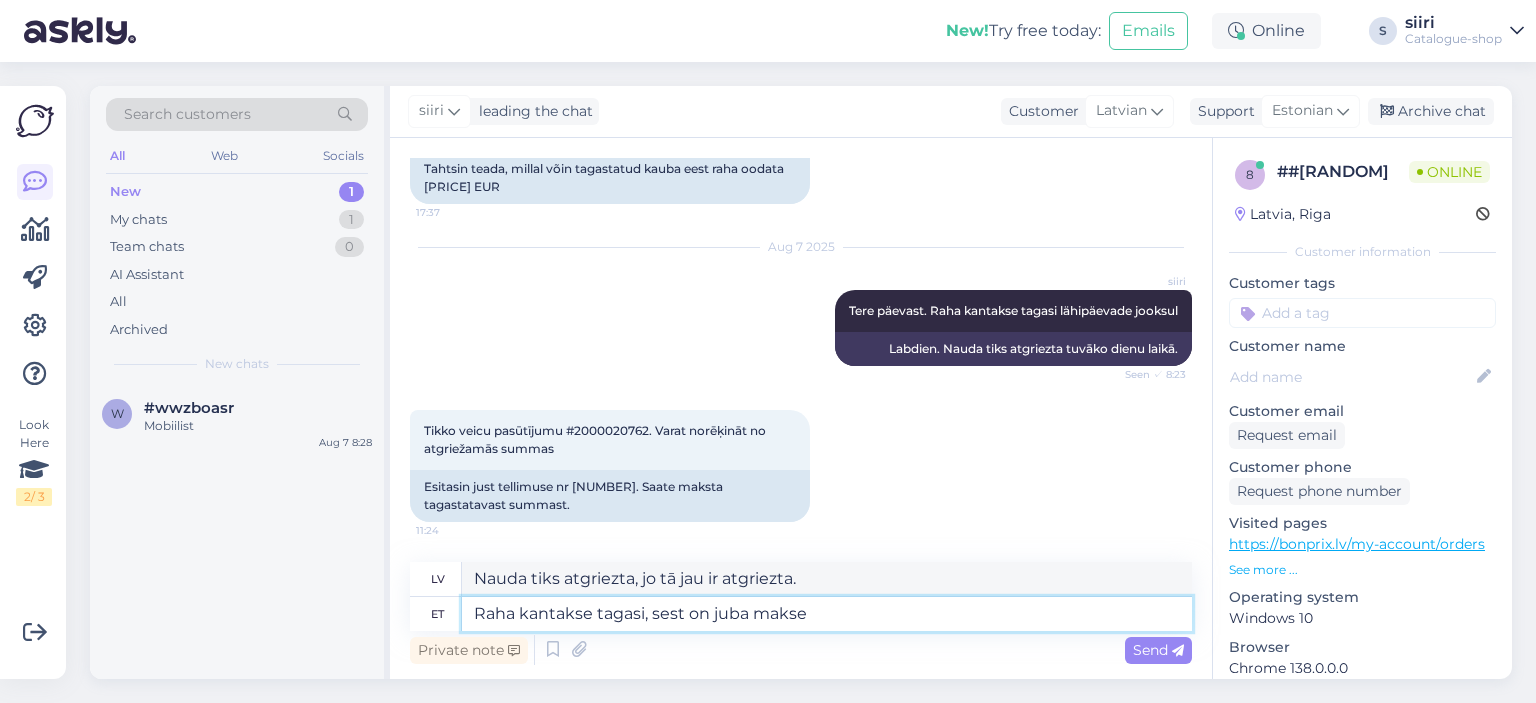 type on "Nauda tiks atgriezta, jo maksājums jau ir veikts." 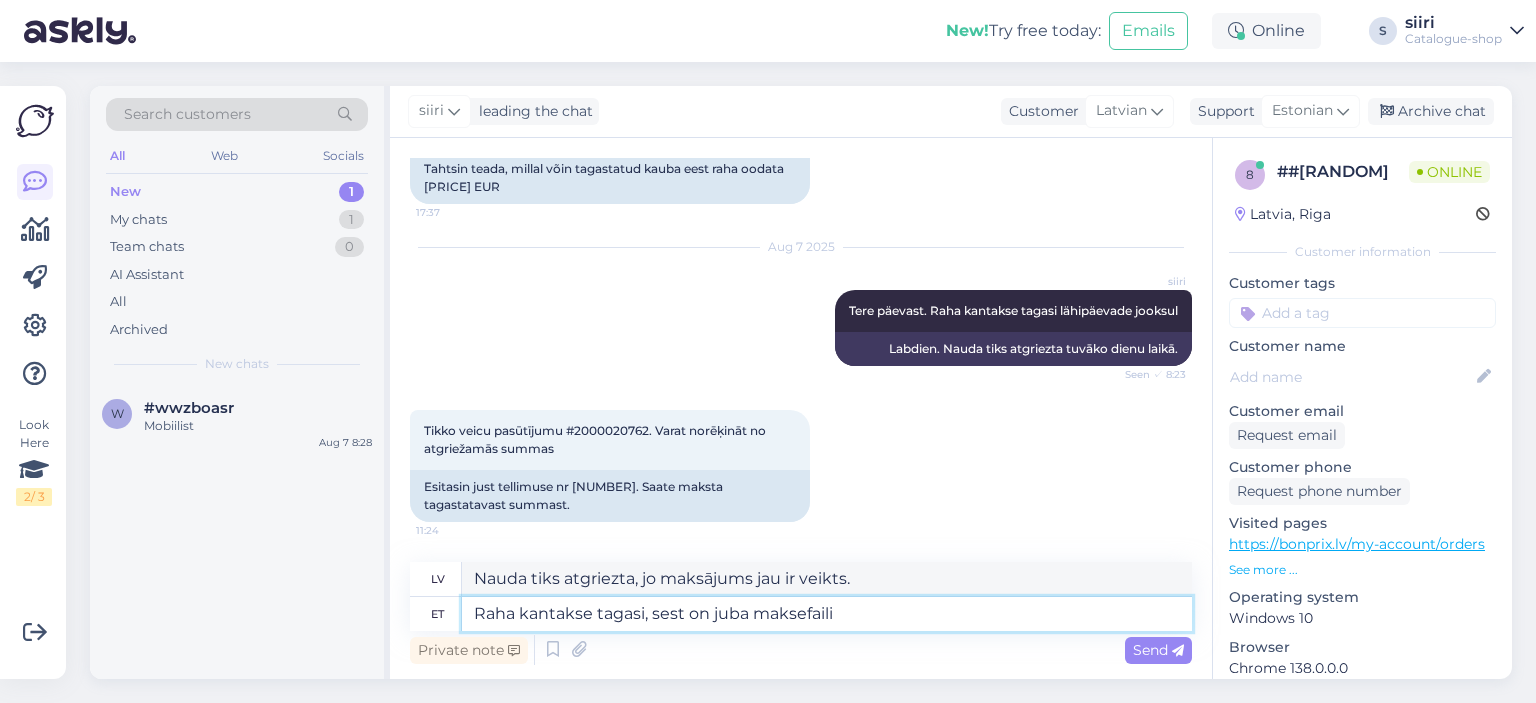type on "Raha kantakse tagasi, sest on juba maksefaili" 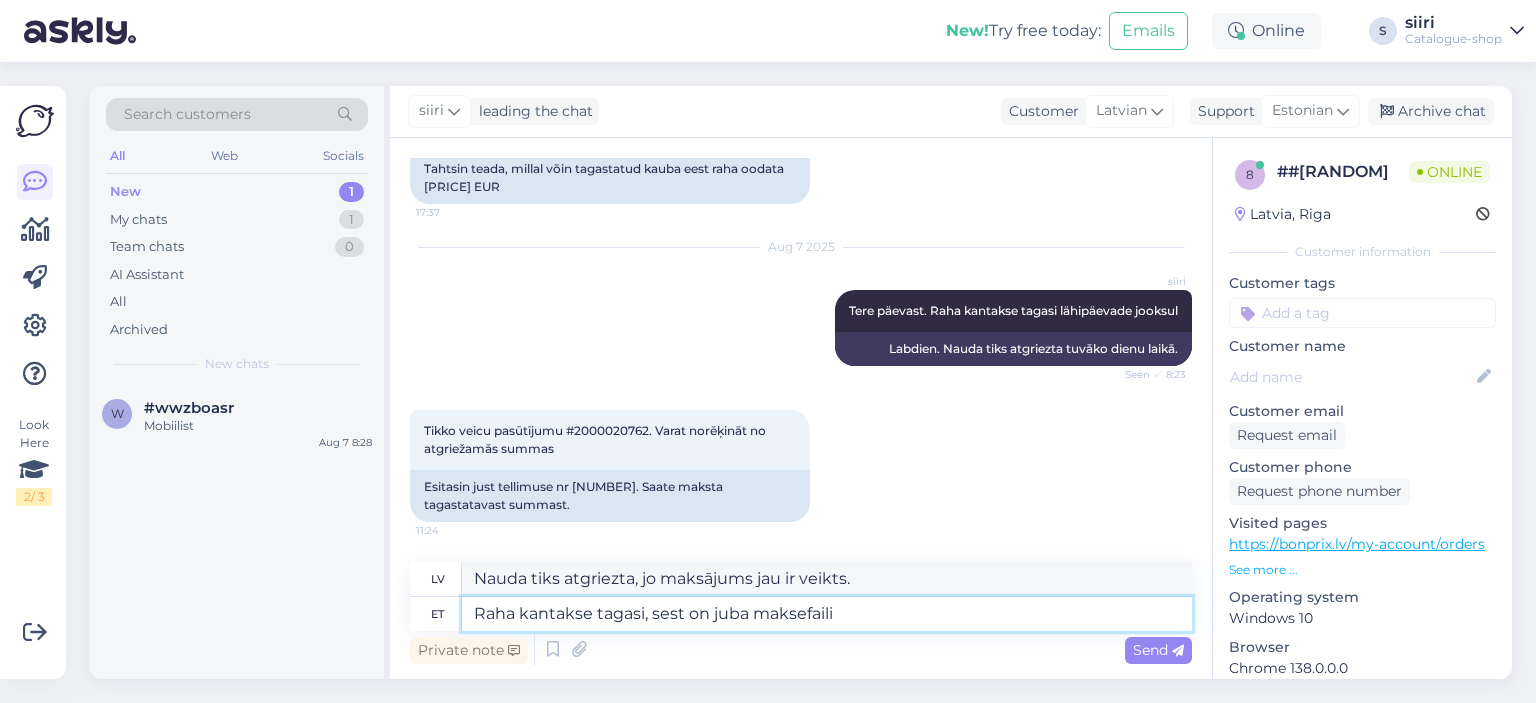 type on "Nauda tiek atgriezta, jo tā jau ir maksājumu failā." 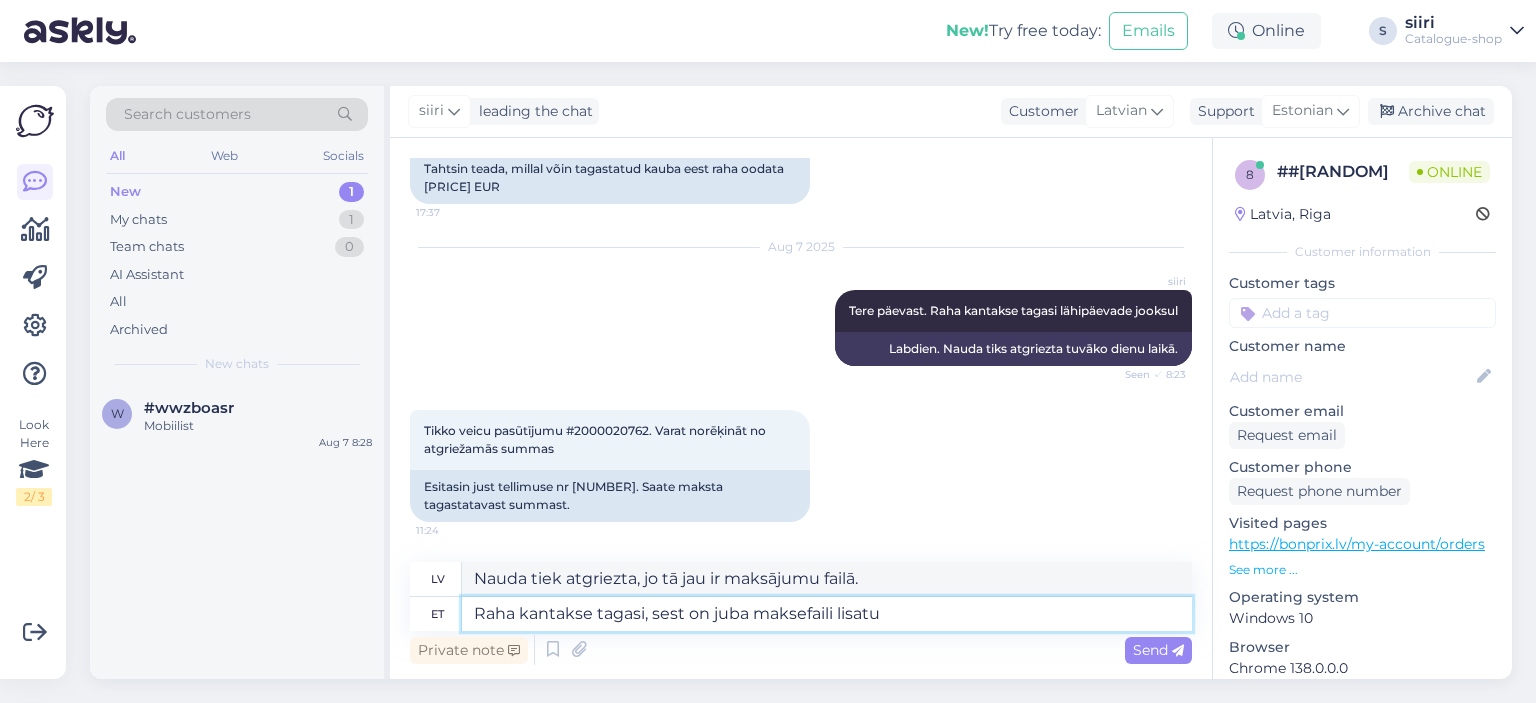 type on "Raha kantakse tagasi, sest on juba maksefaili lisatud" 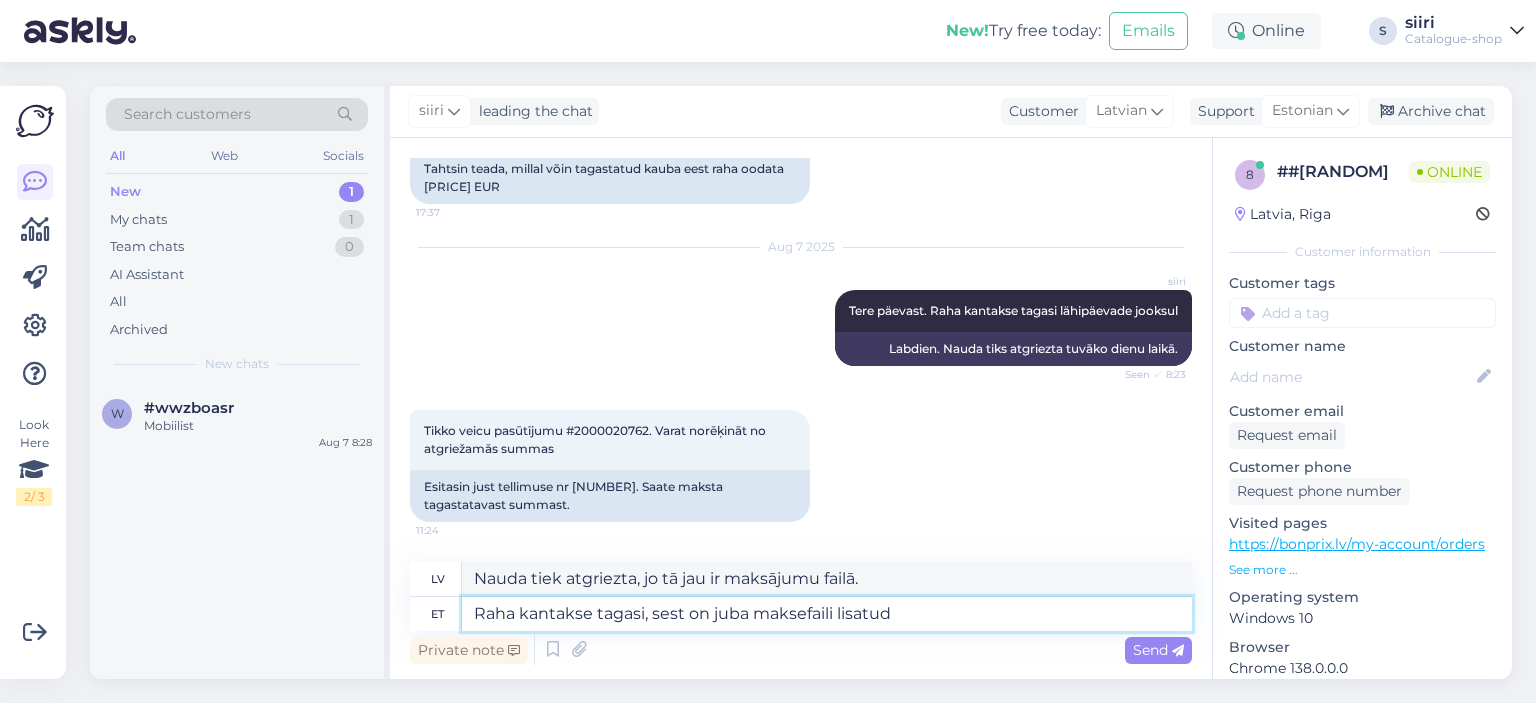 type on "Nauda tiek atgriezta, jo tā jau ir pievienota maksājumu failam." 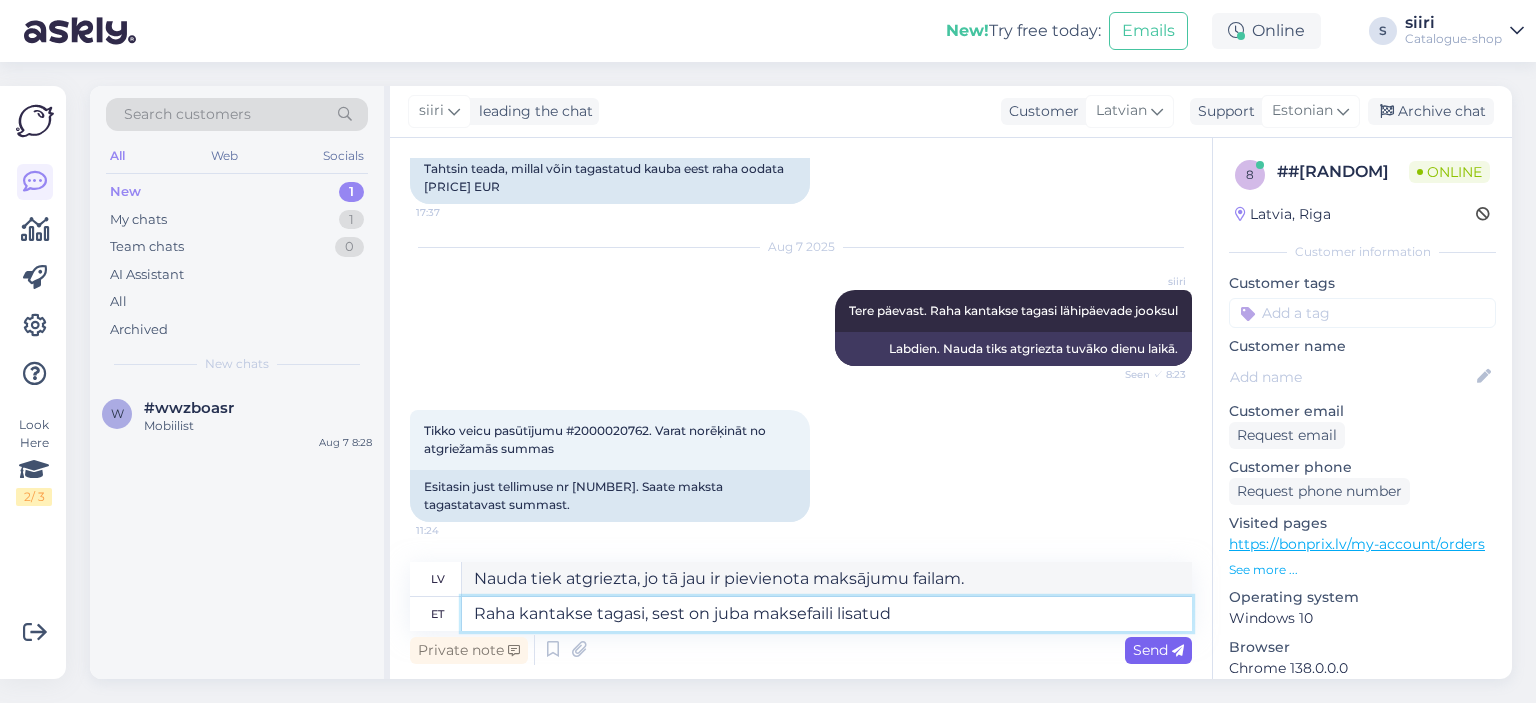 type on "Raha kantakse tagasi, sest on juba maksefaili lisatud" 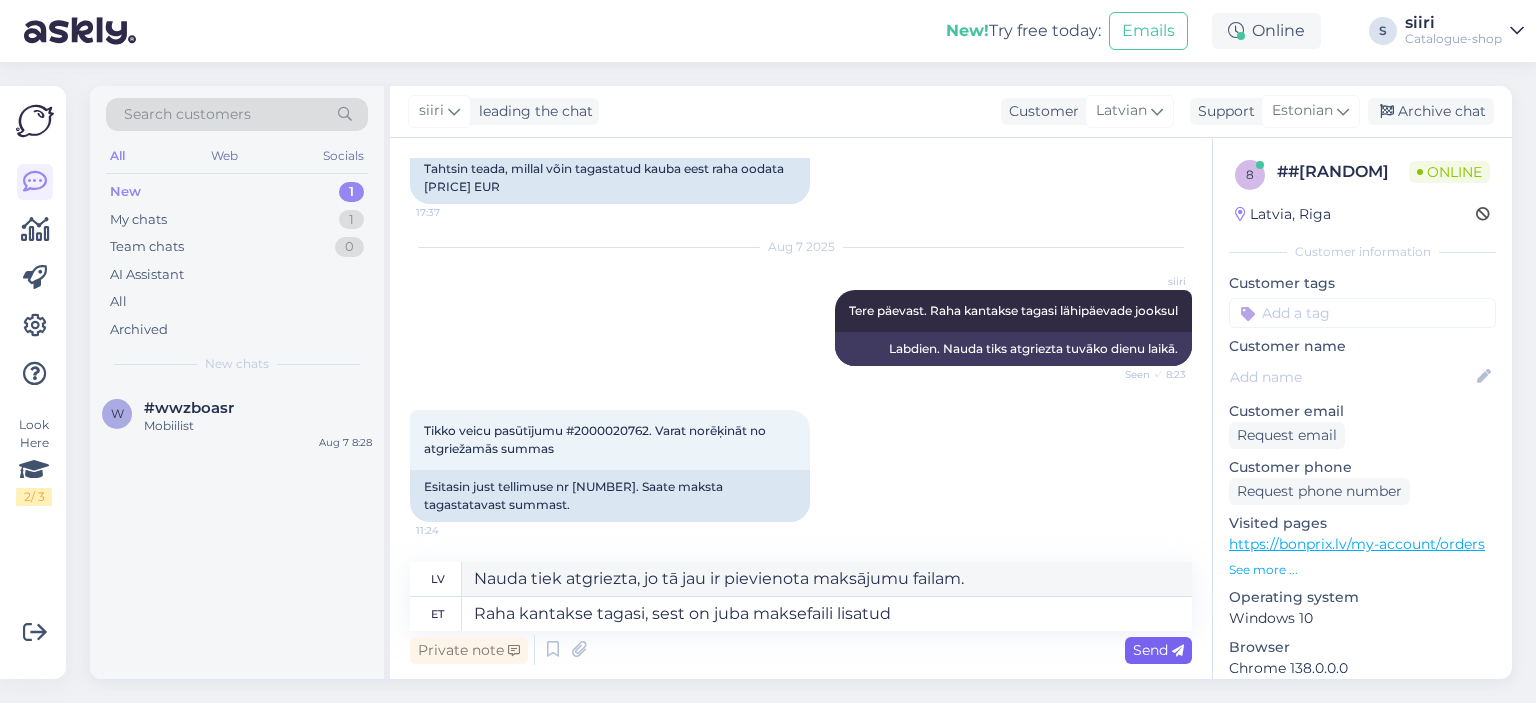 click on "Send" at bounding box center [1158, 650] 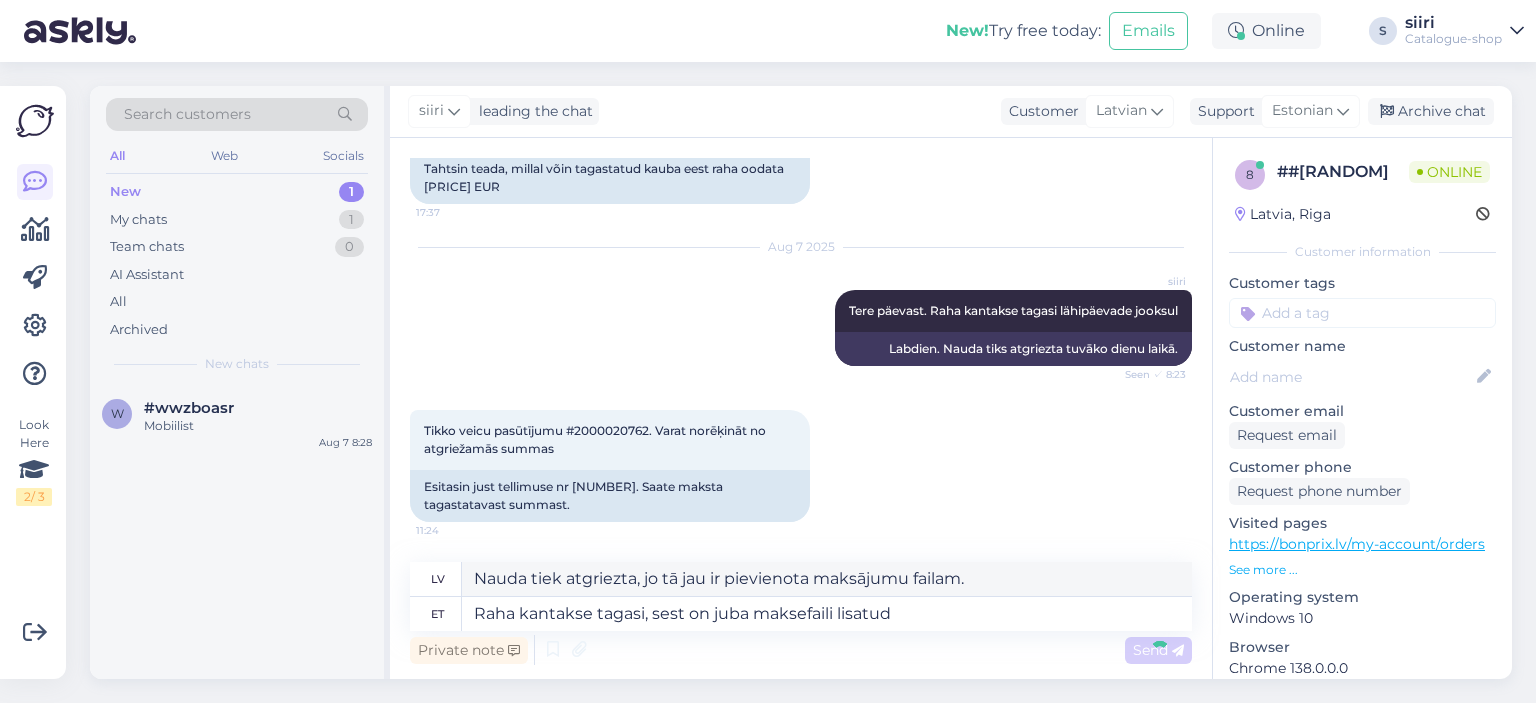 type 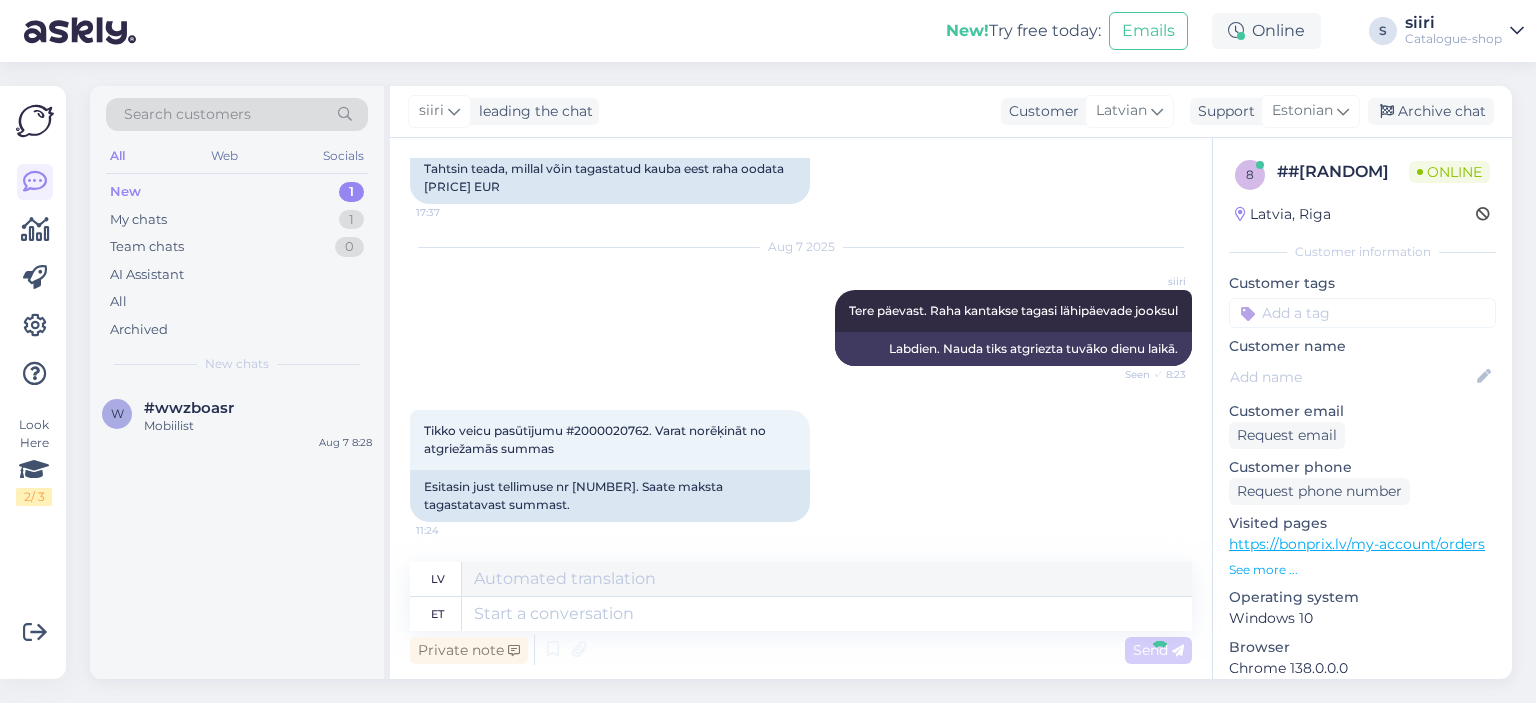 scroll, scrollTop: 417, scrollLeft: 0, axis: vertical 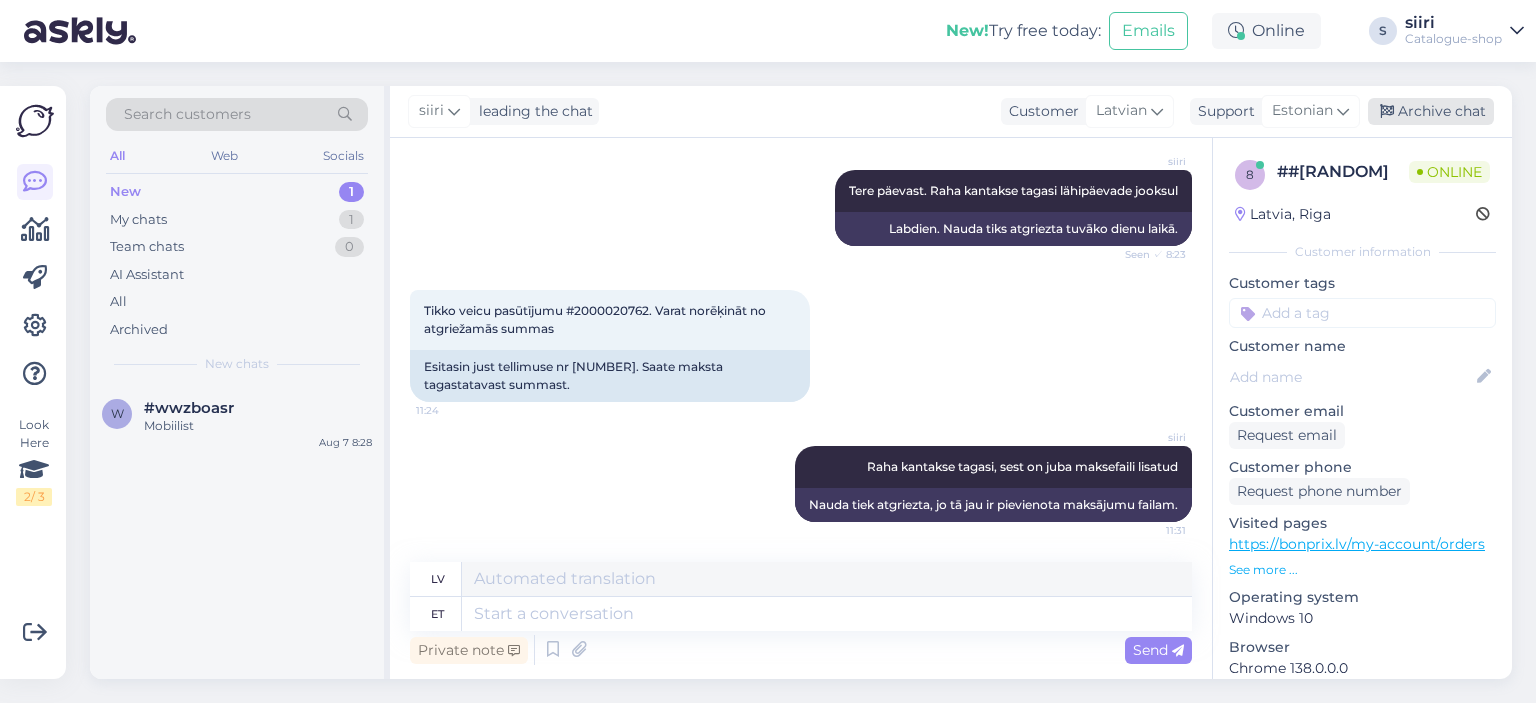 click on "Archive chat" at bounding box center (1431, 111) 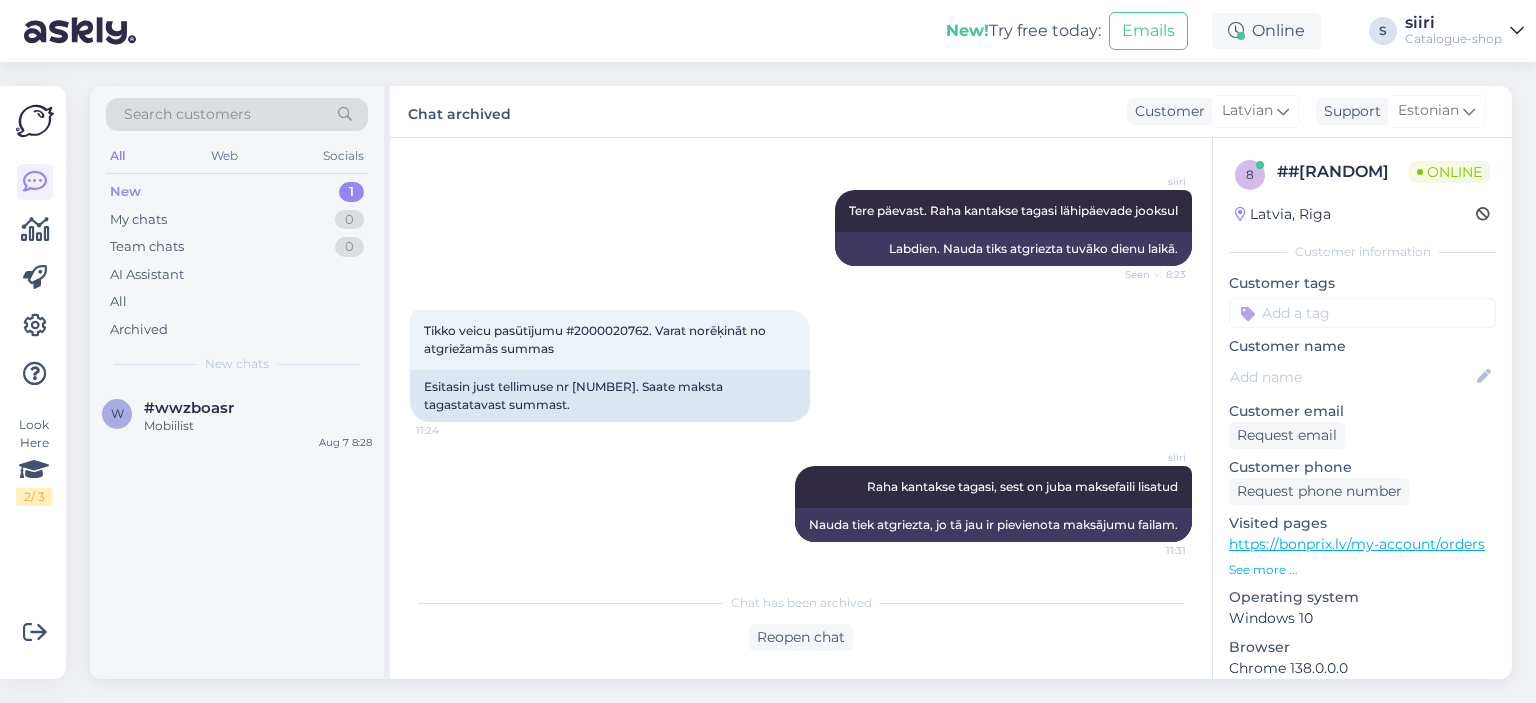 scroll, scrollTop: 397, scrollLeft: 0, axis: vertical 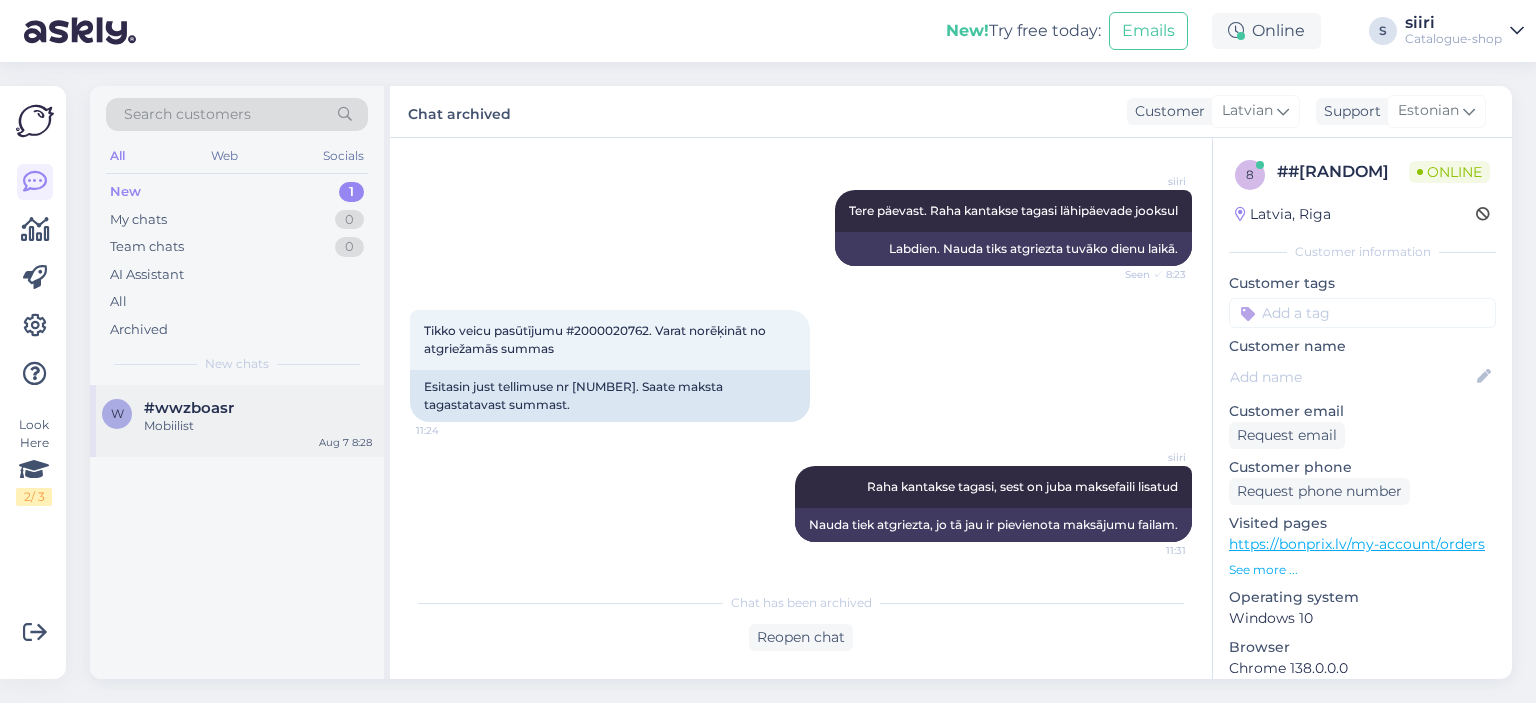 click on "Mobiilist" at bounding box center [258, 426] 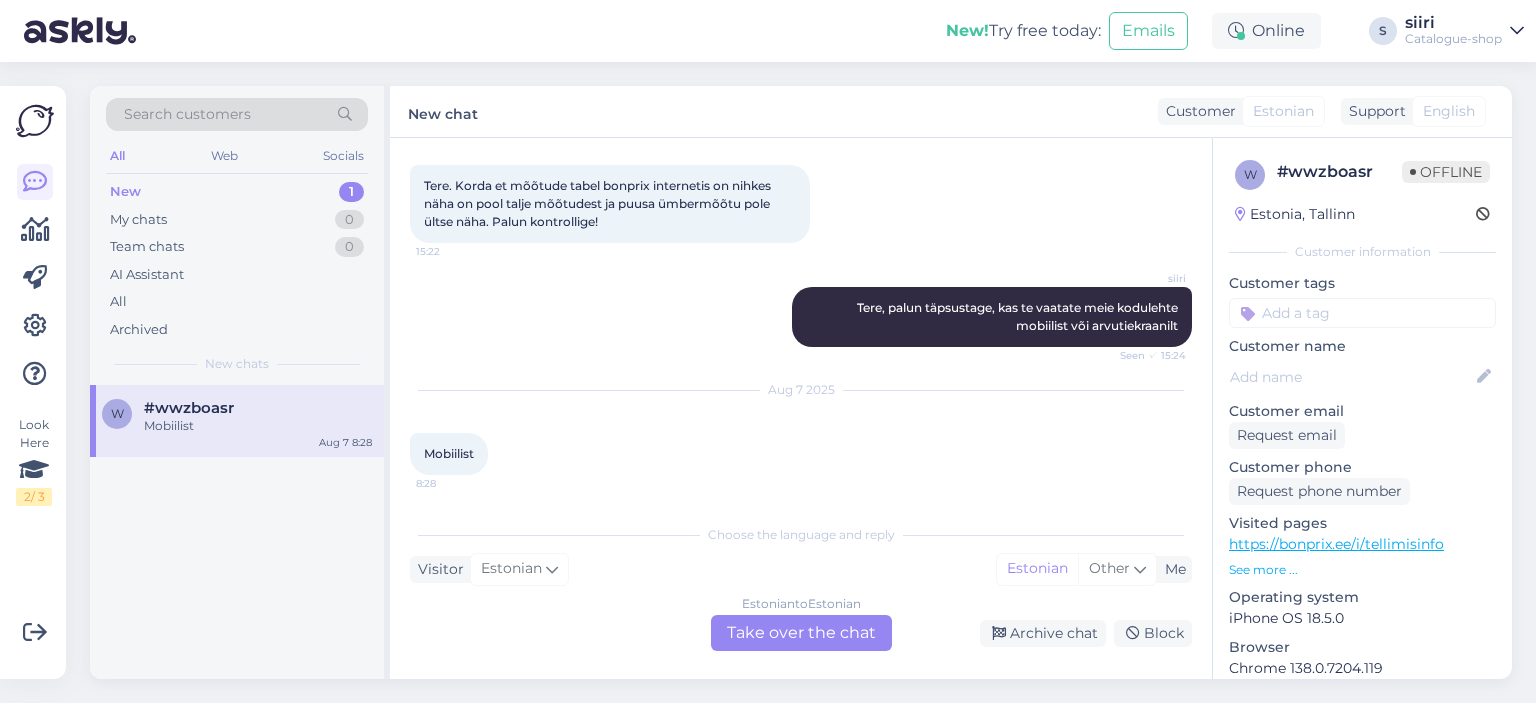 click on "Estonian  to  Estonian Take over the chat" at bounding box center (801, 633) 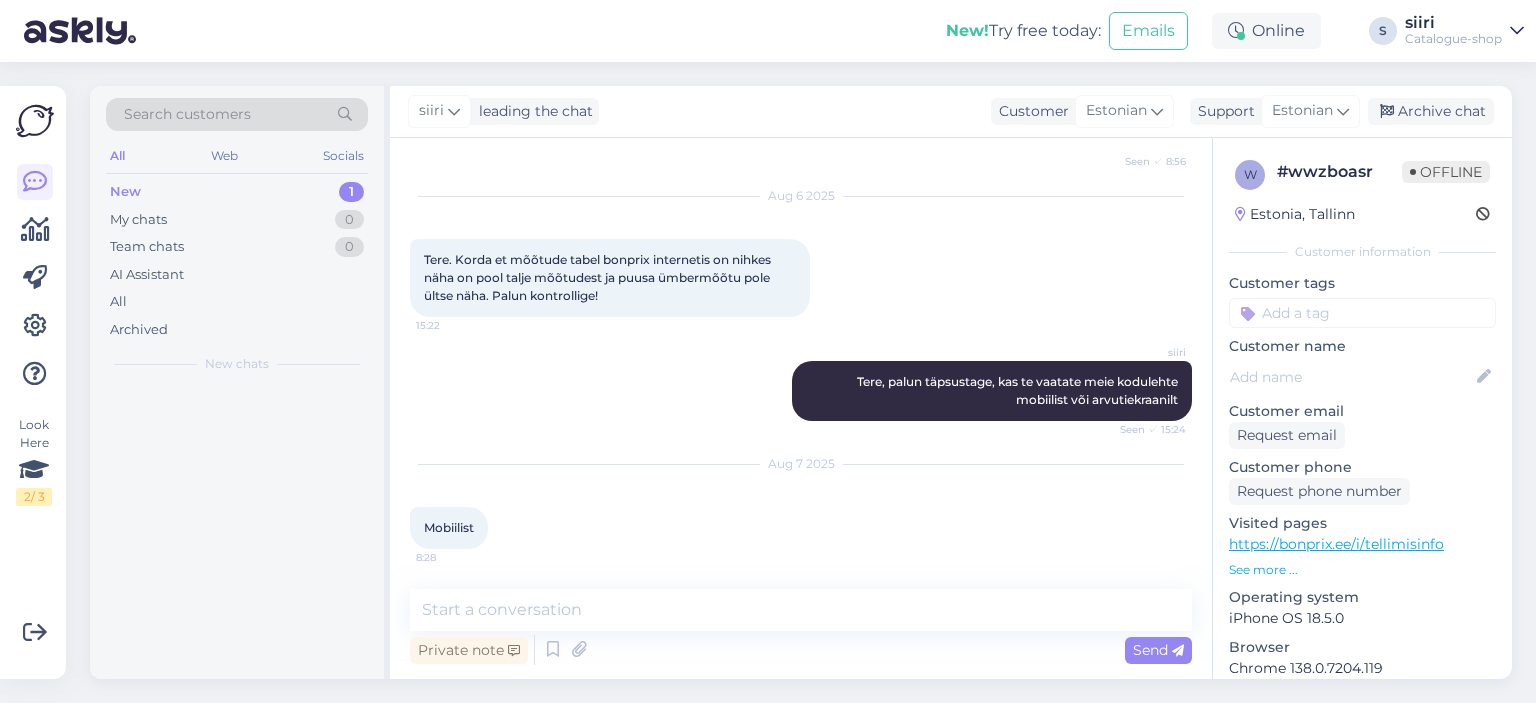 scroll, scrollTop: 274, scrollLeft: 0, axis: vertical 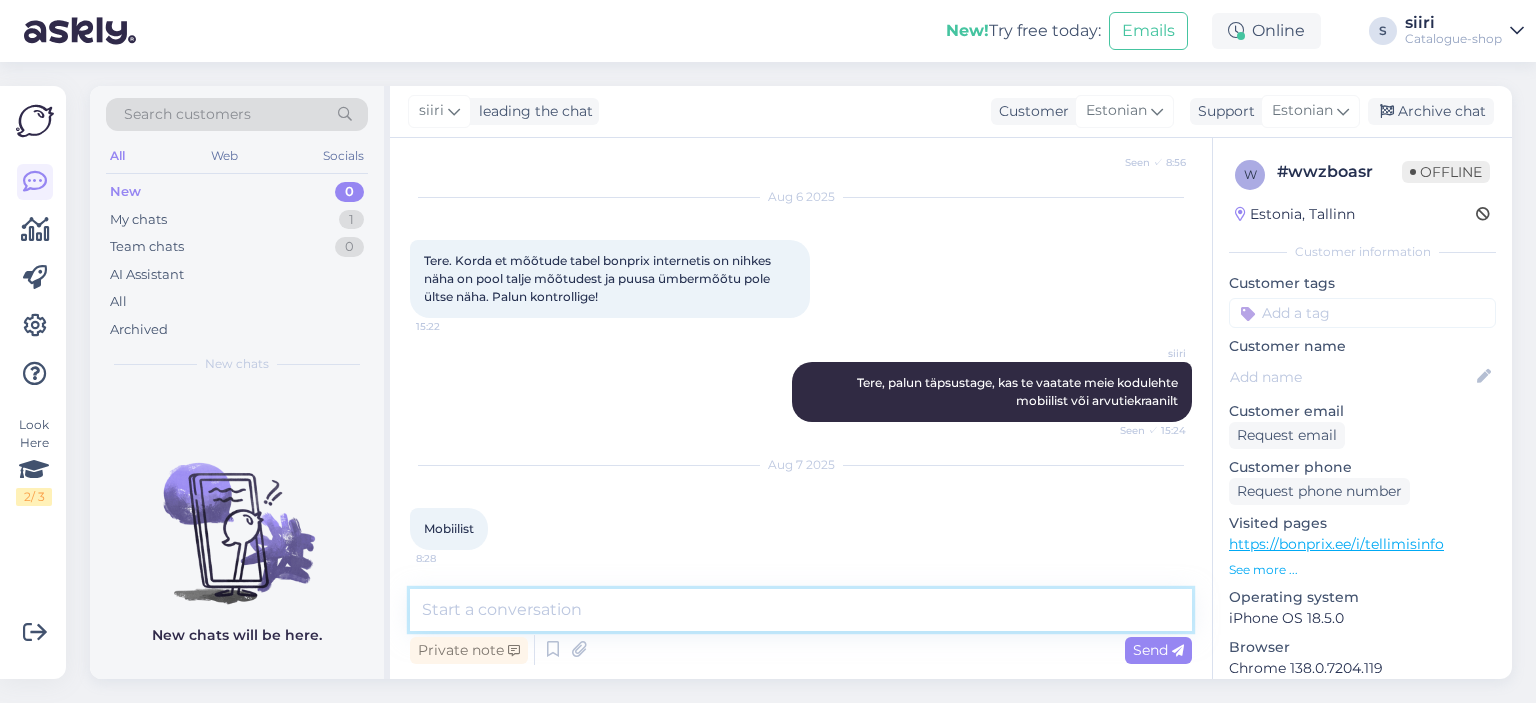 click at bounding box center (801, 610) 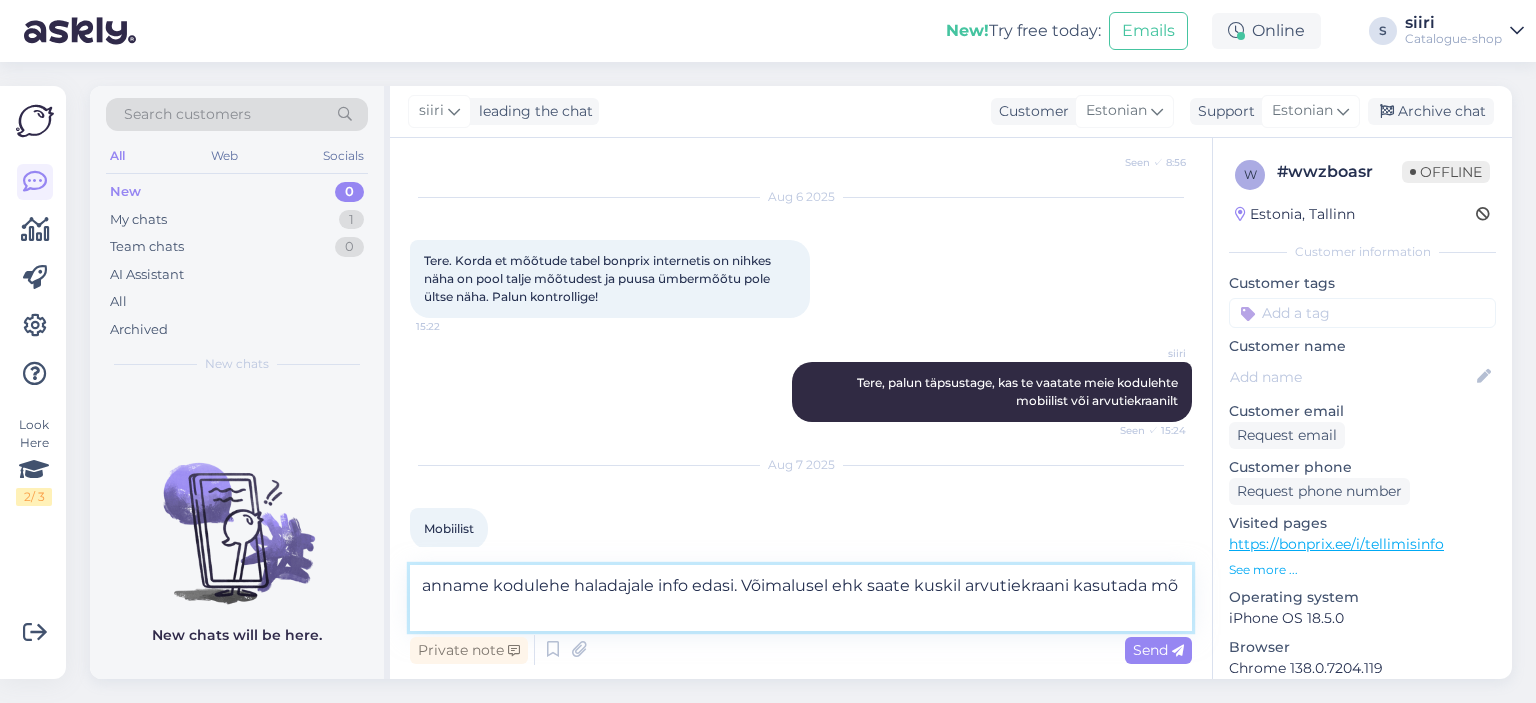 scroll, scrollTop: 298, scrollLeft: 0, axis: vertical 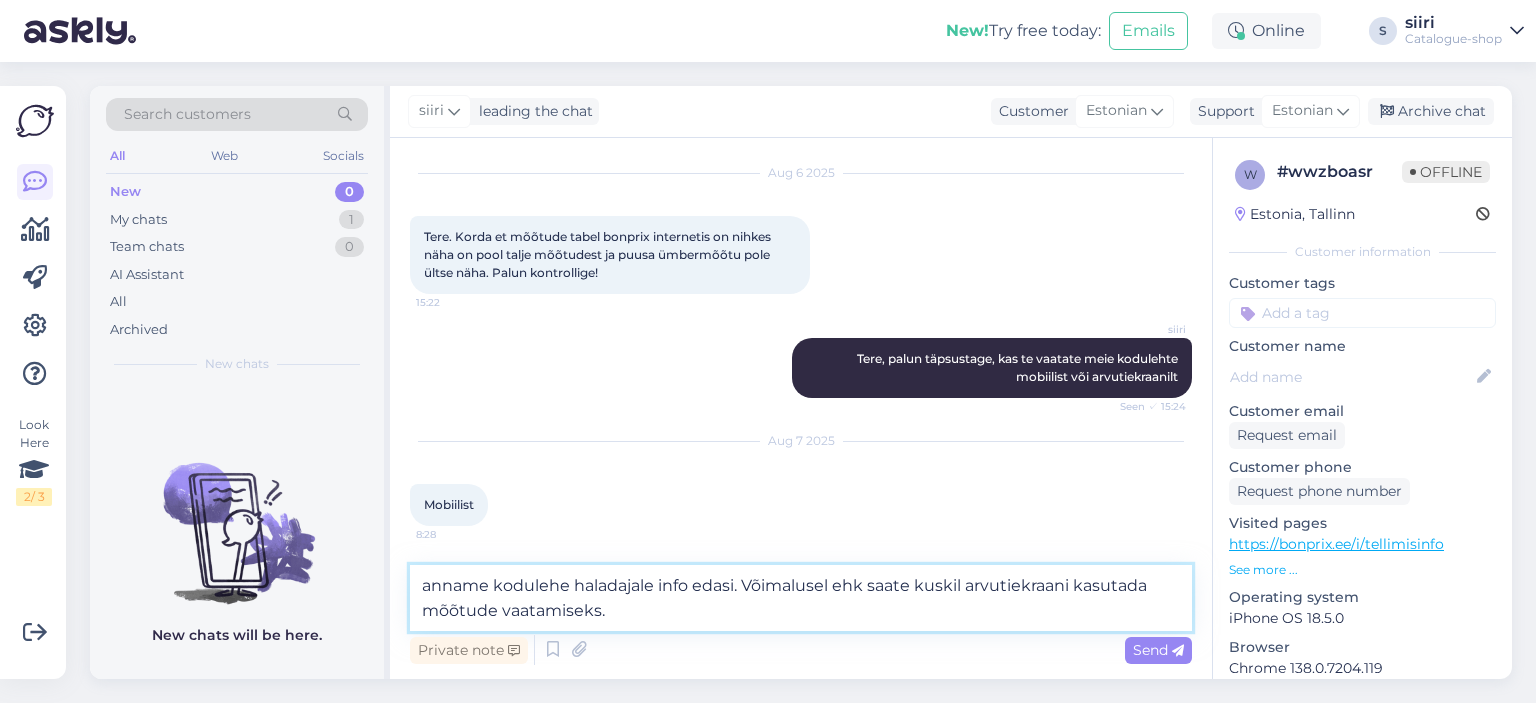 click on "anname kodulehe haladajale info edasi. Võimalusel ehk saate kuskil arvutiekraani kasutada mõõtude vaatamiseks." at bounding box center [801, 598] 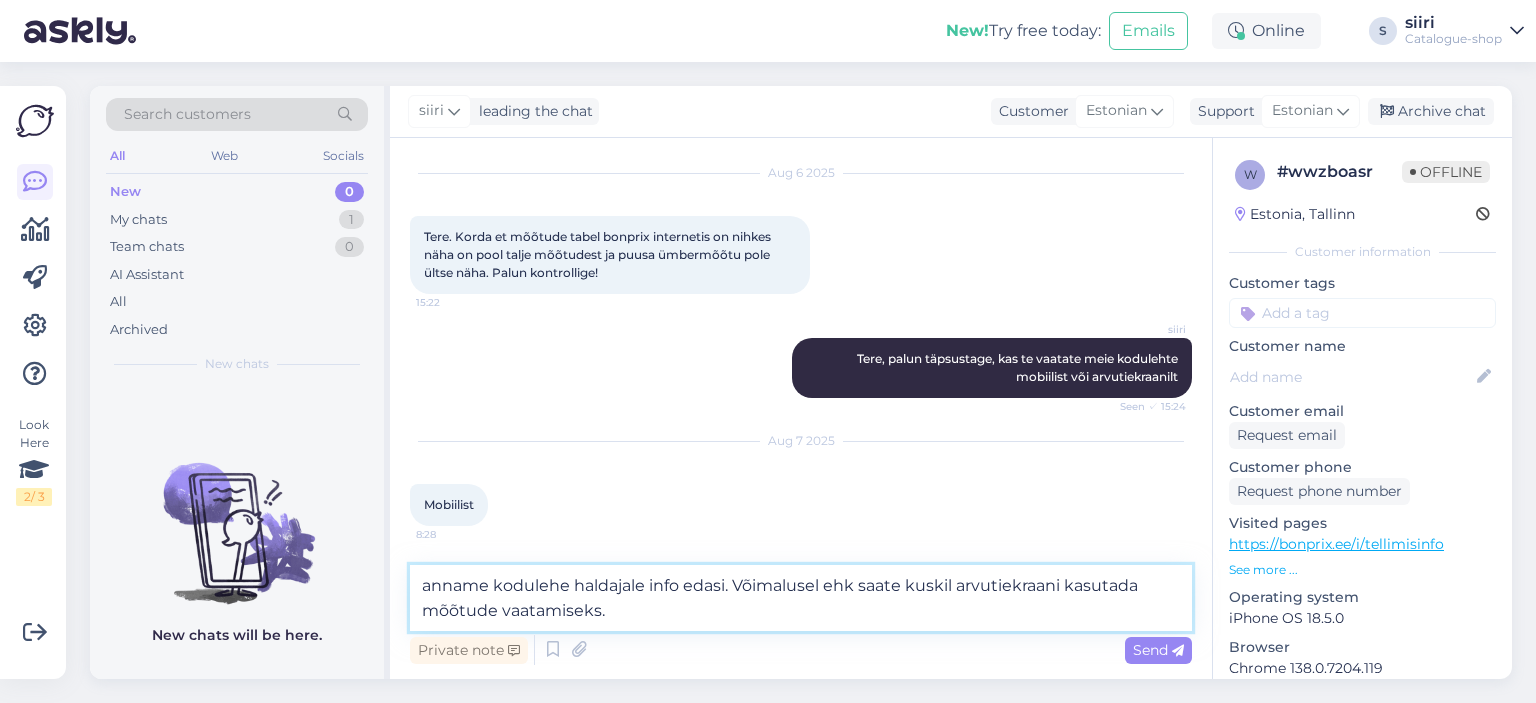 click on "anname kodulehe haldajale info edasi. Võimalusel ehk saate kuskil arvutiekraani kasutada mõõtude vaatamiseks." at bounding box center (801, 598) 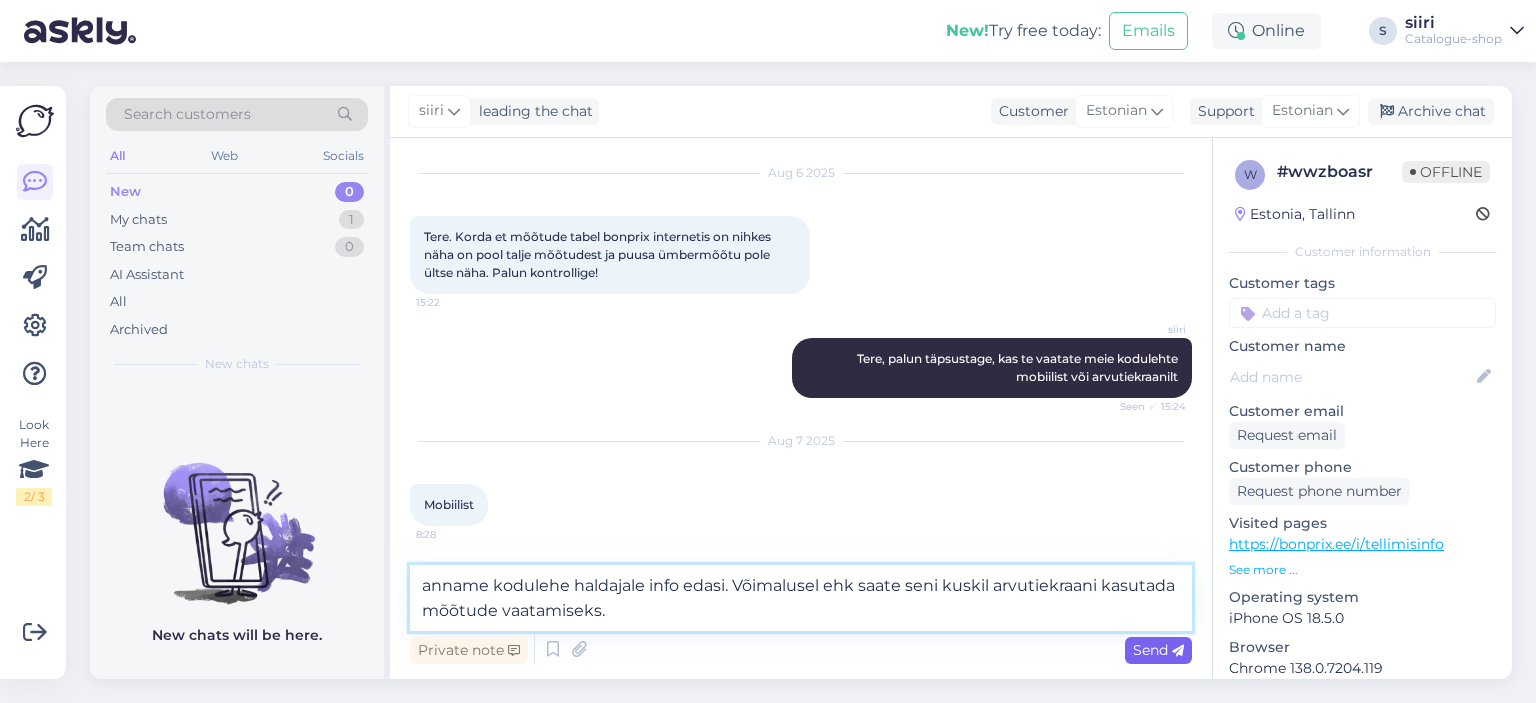 type on "anname kodulehe haldajale info edasi. Võimalusel ehk saate seni kuskil arvutiekraani kasutada mõõtude vaatamiseks." 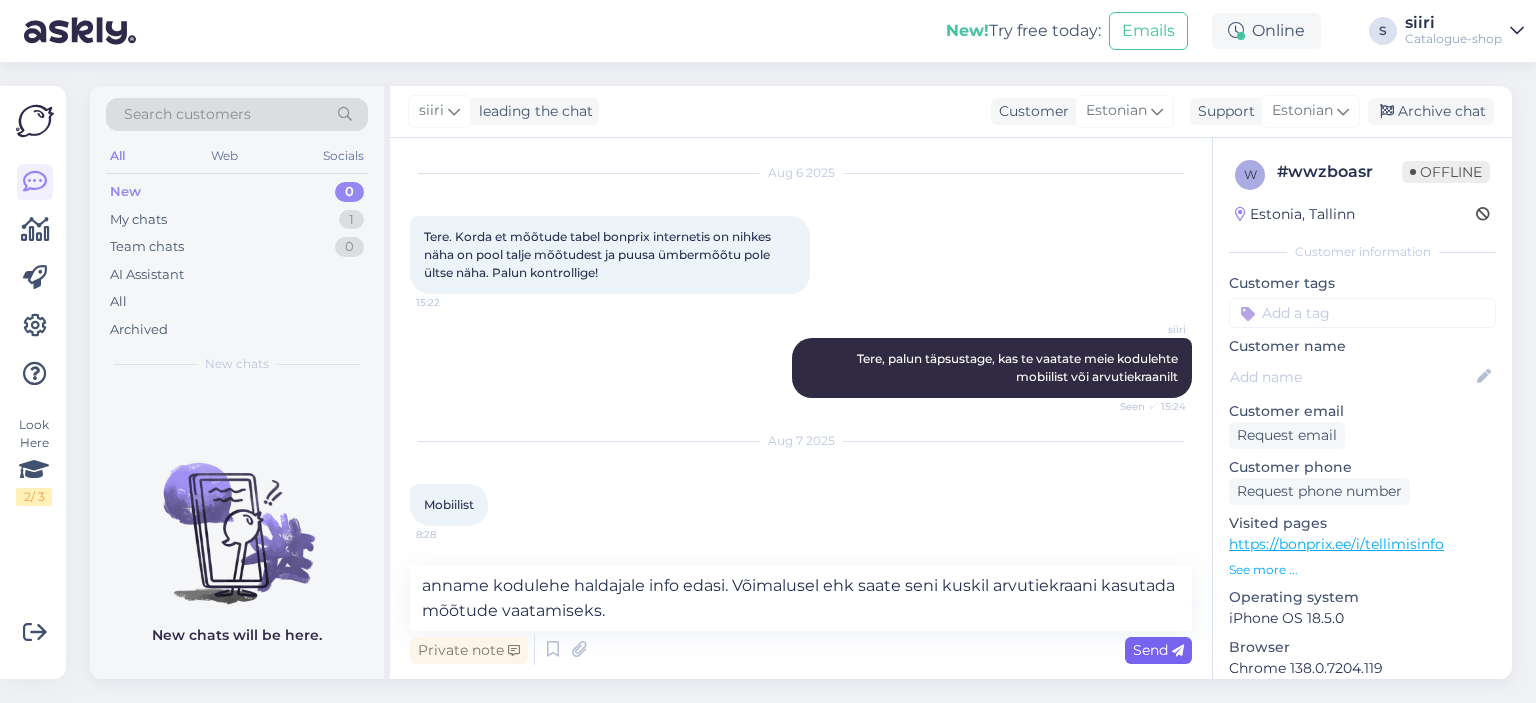 click on "Send" at bounding box center [1158, 650] 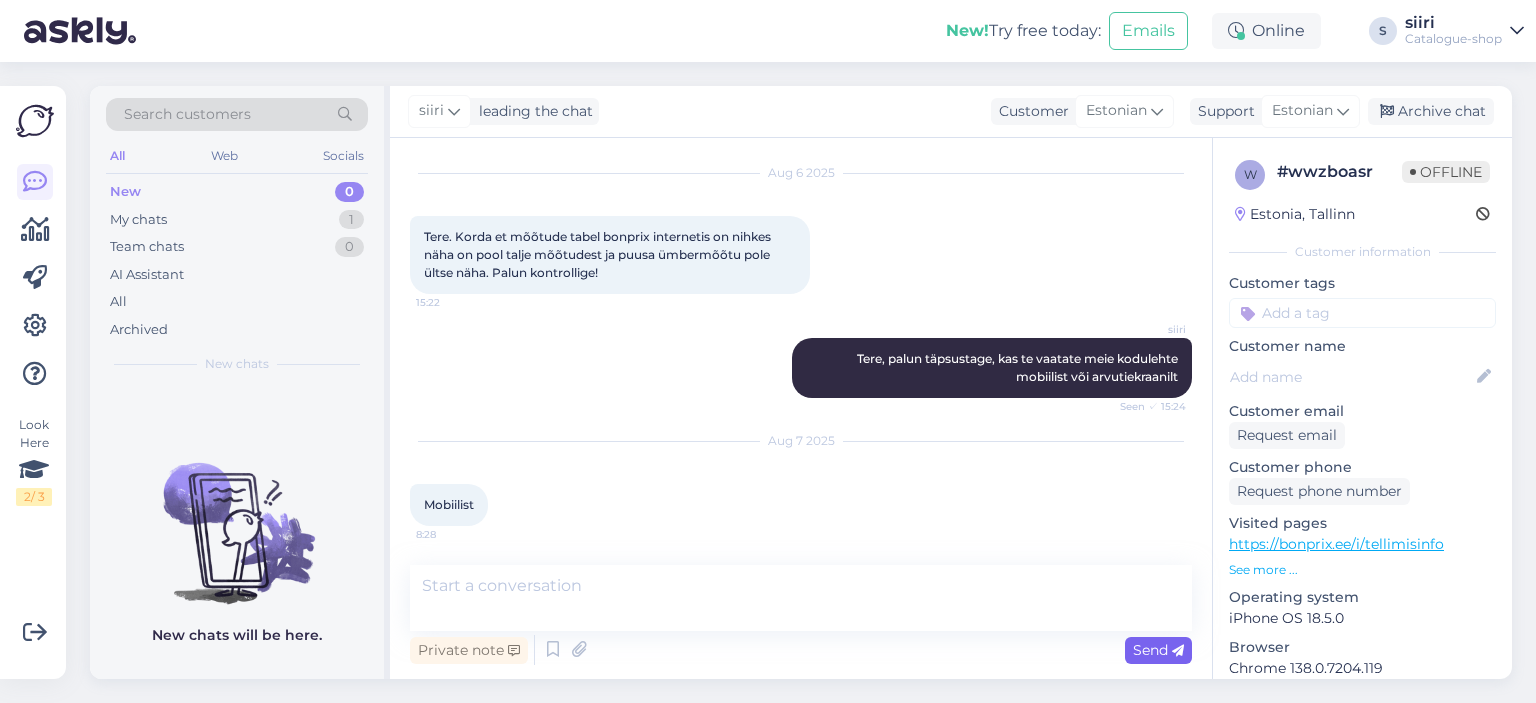 scroll, scrollTop: 378, scrollLeft: 0, axis: vertical 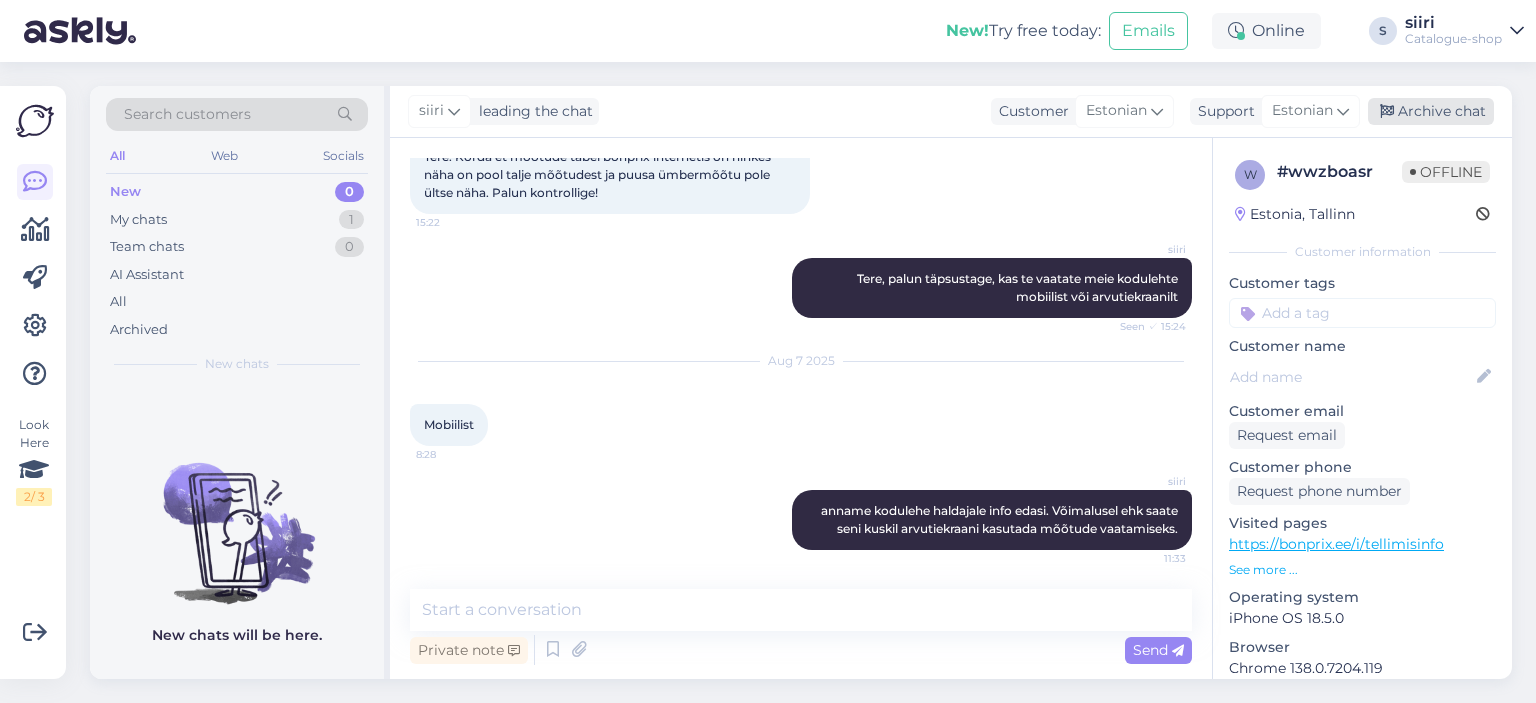click on "Archive chat" at bounding box center [1431, 111] 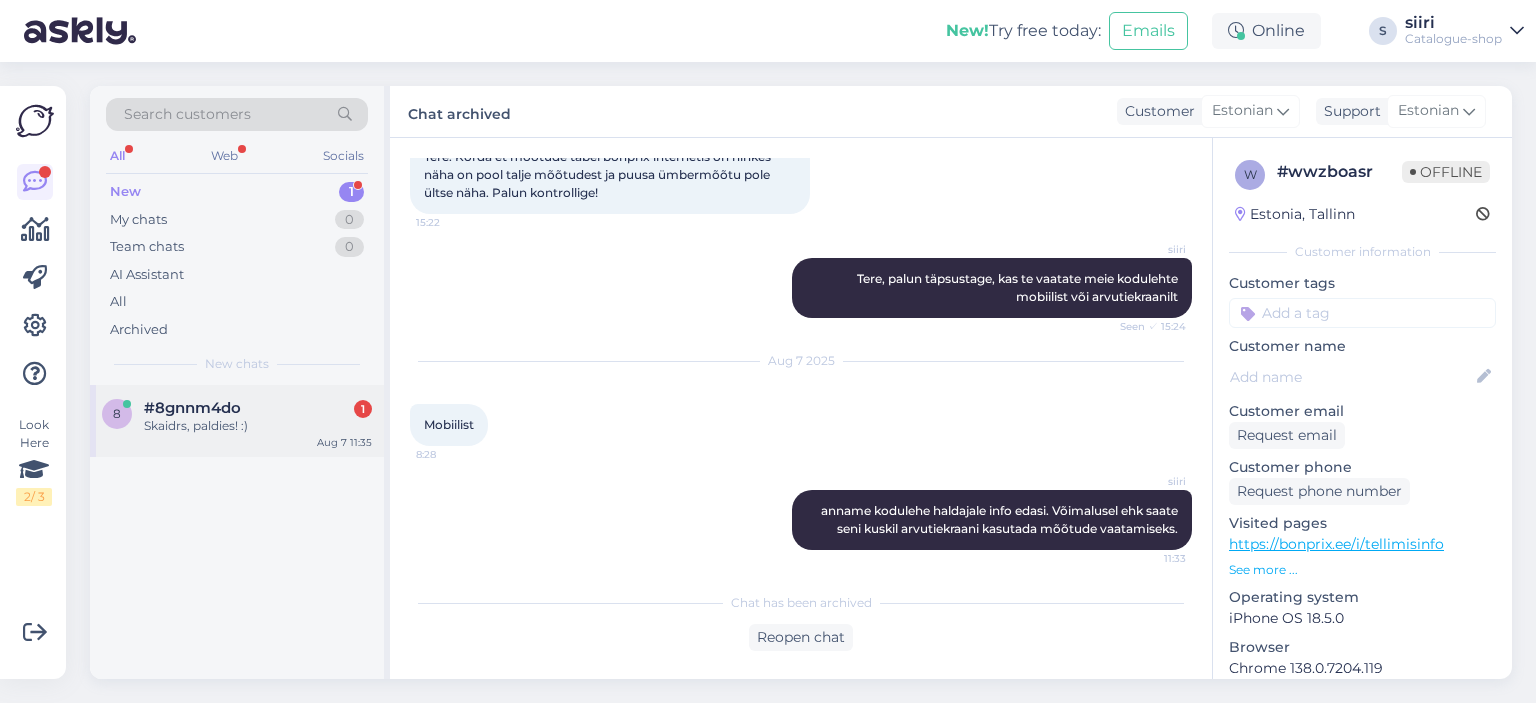 click on "Skaidrs, paldies! :)" at bounding box center (258, 426) 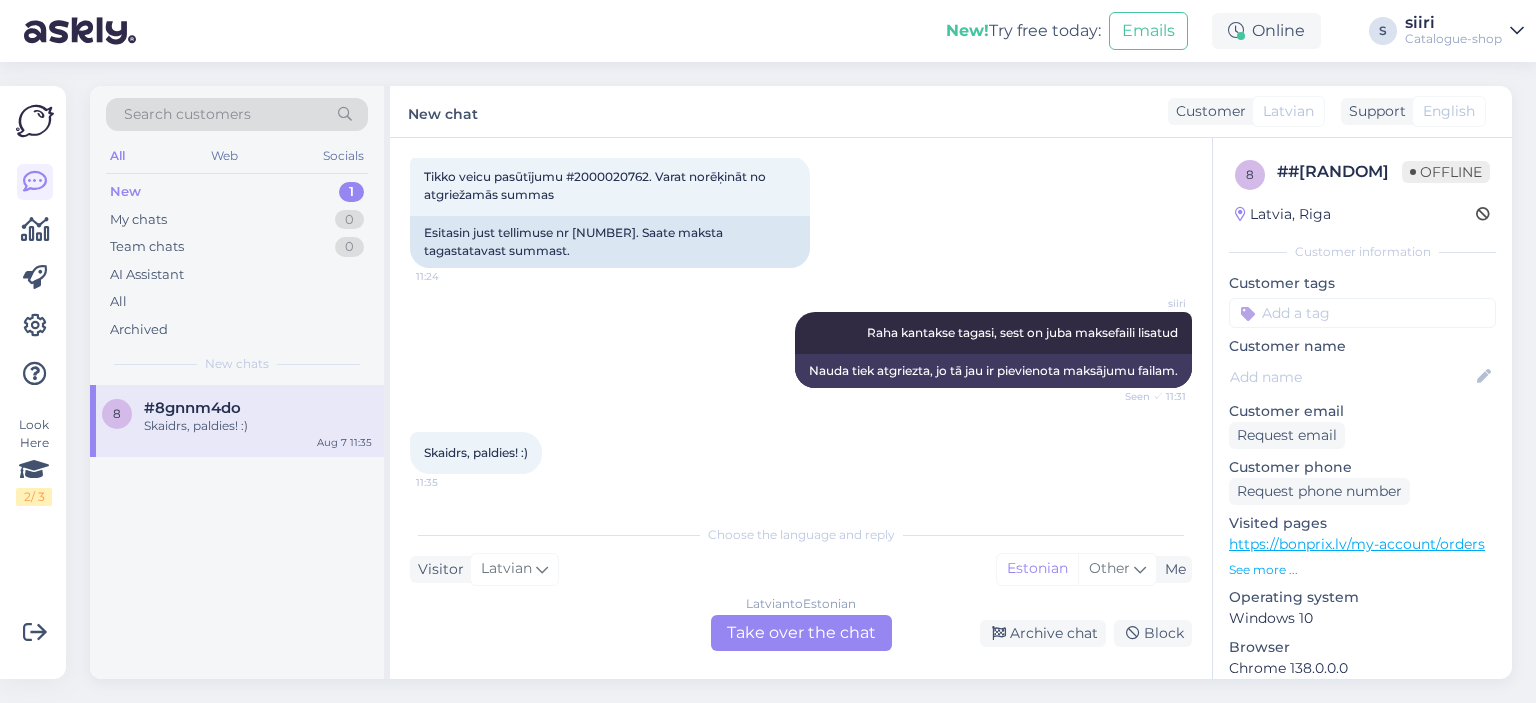 click on "Latvian  to  Estonian Take over the chat" at bounding box center (801, 633) 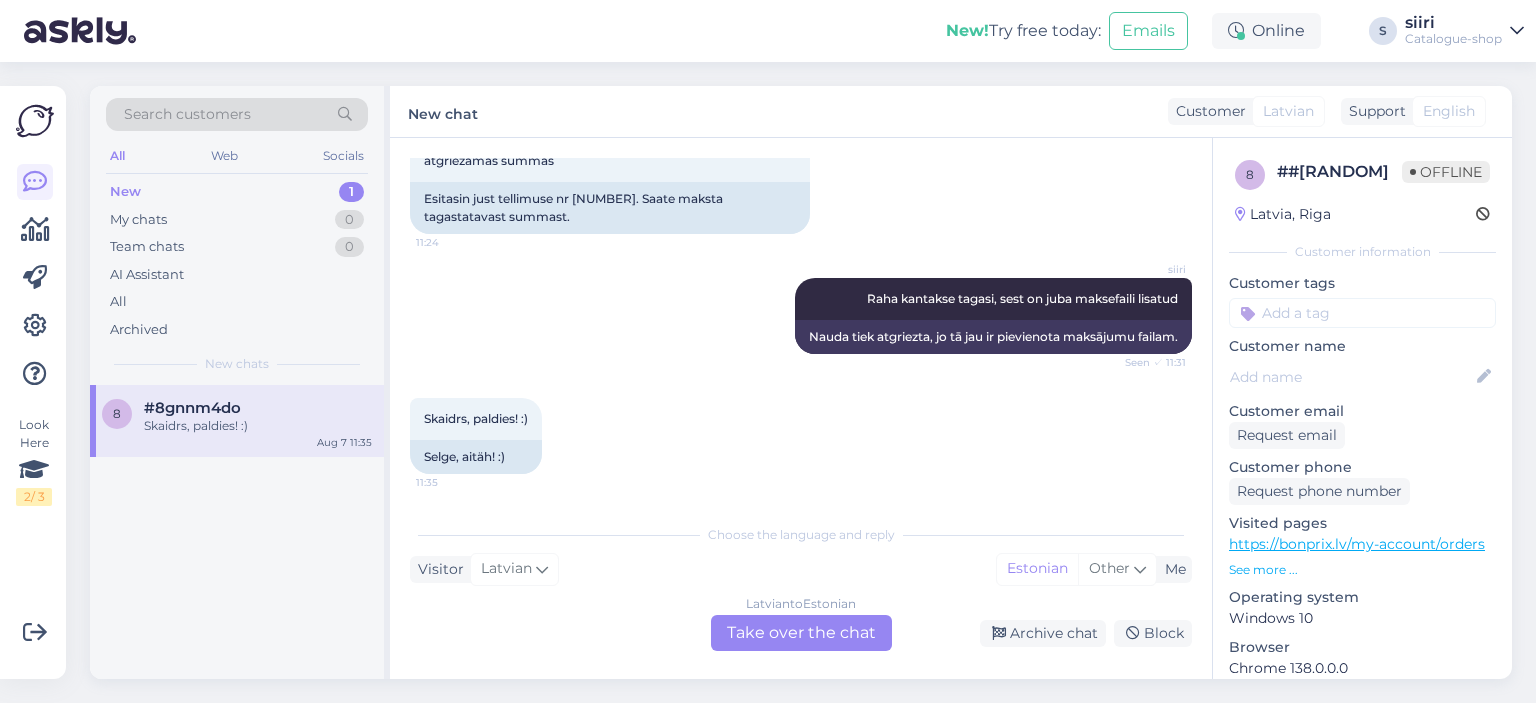 scroll, scrollTop: 537, scrollLeft: 0, axis: vertical 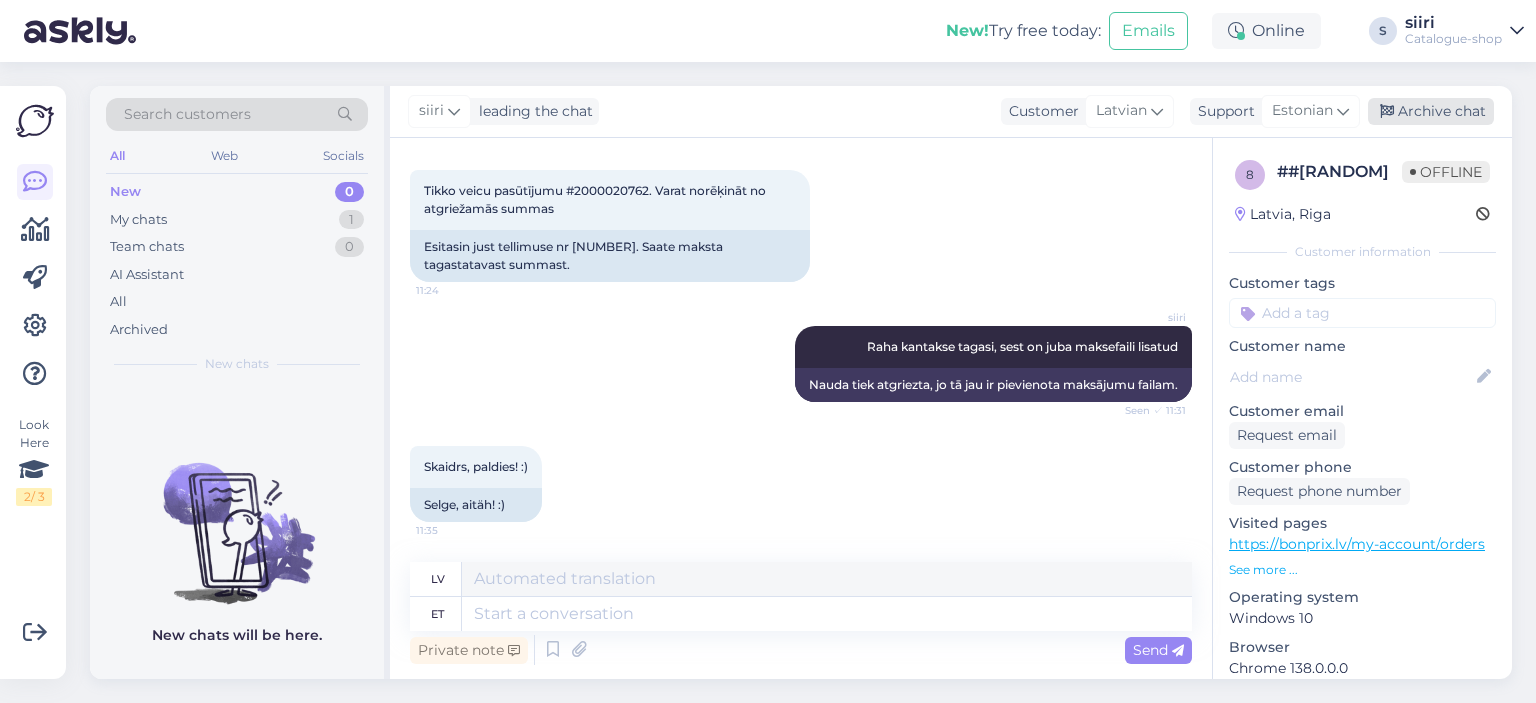 click on "Archive chat" at bounding box center (1431, 111) 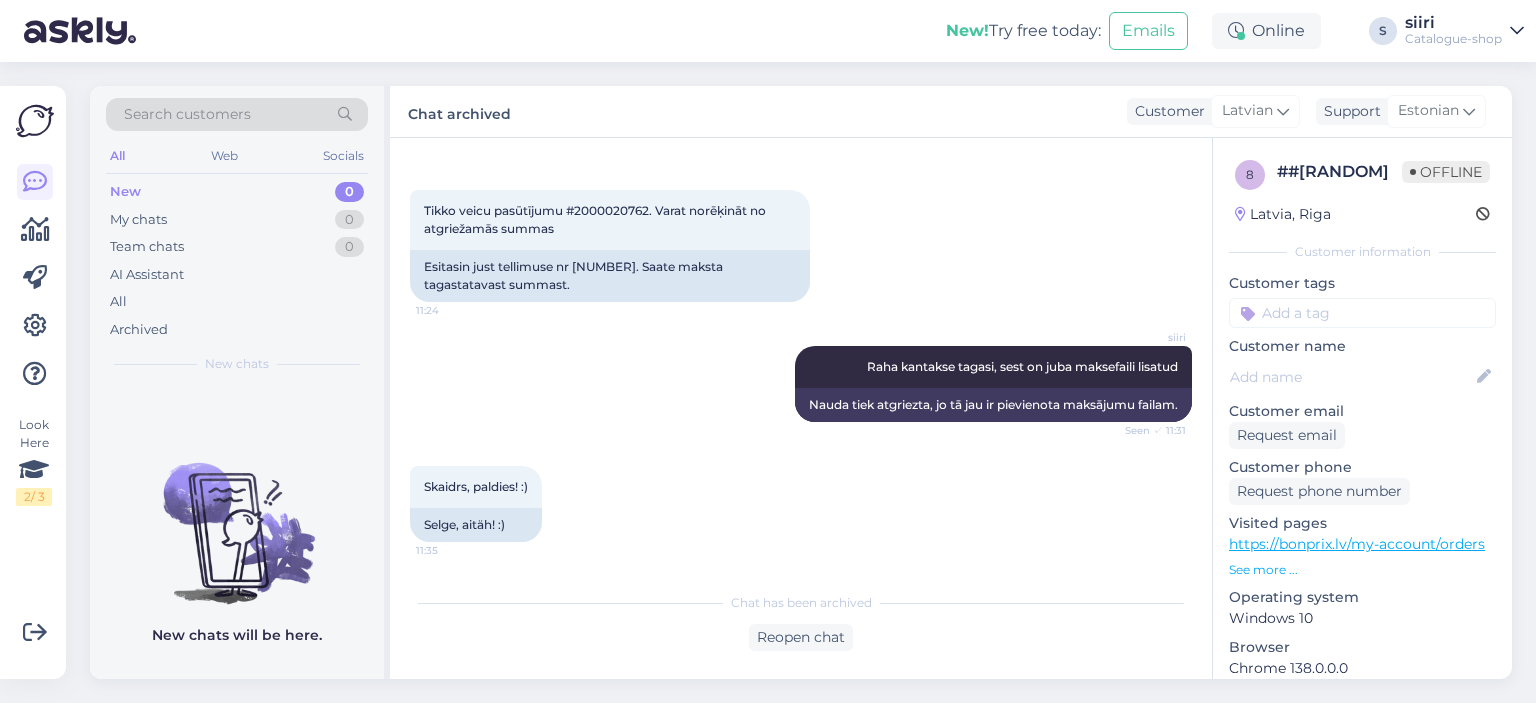scroll, scrollTop: 517, scrollLeft: 0, axis: vertical 